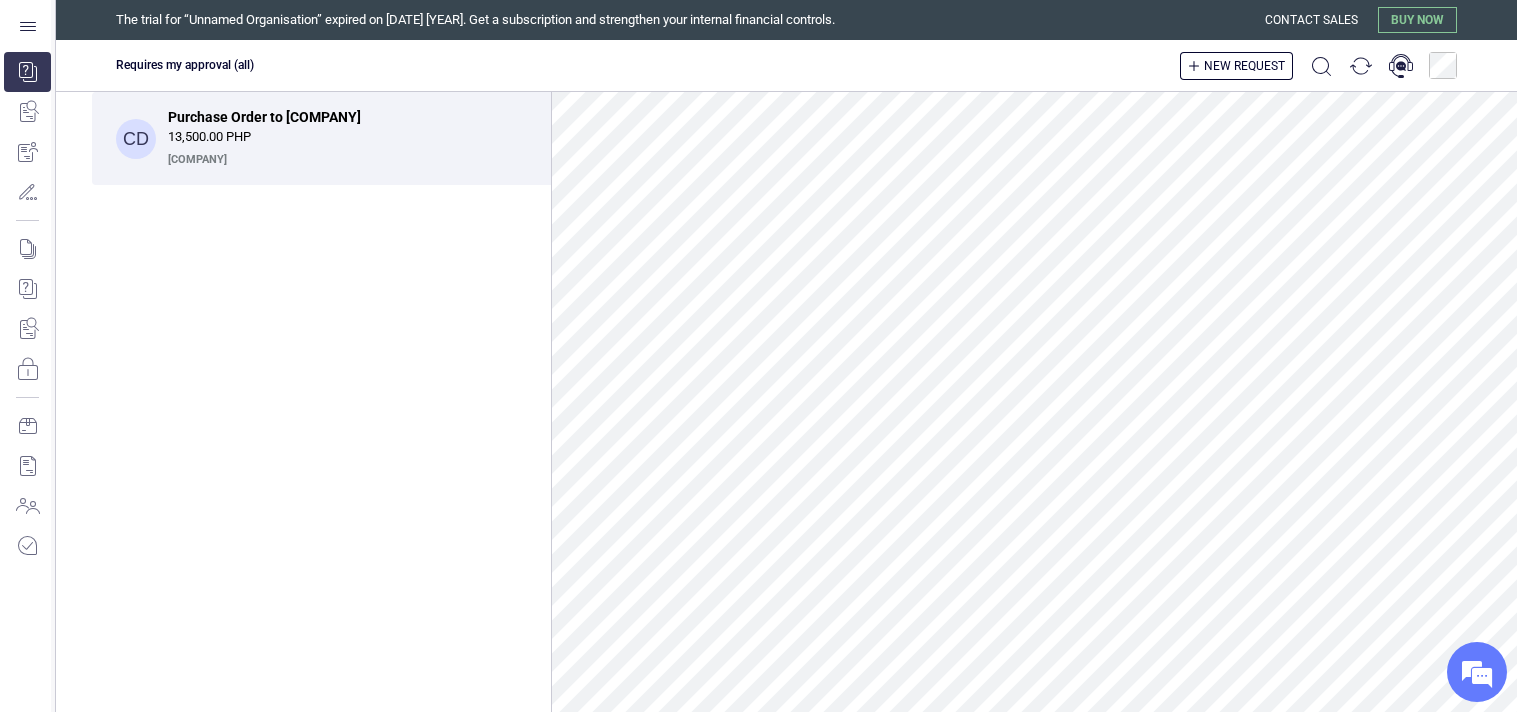 scroll, scrollTop: 0, scrollLeft: 0, axis: both 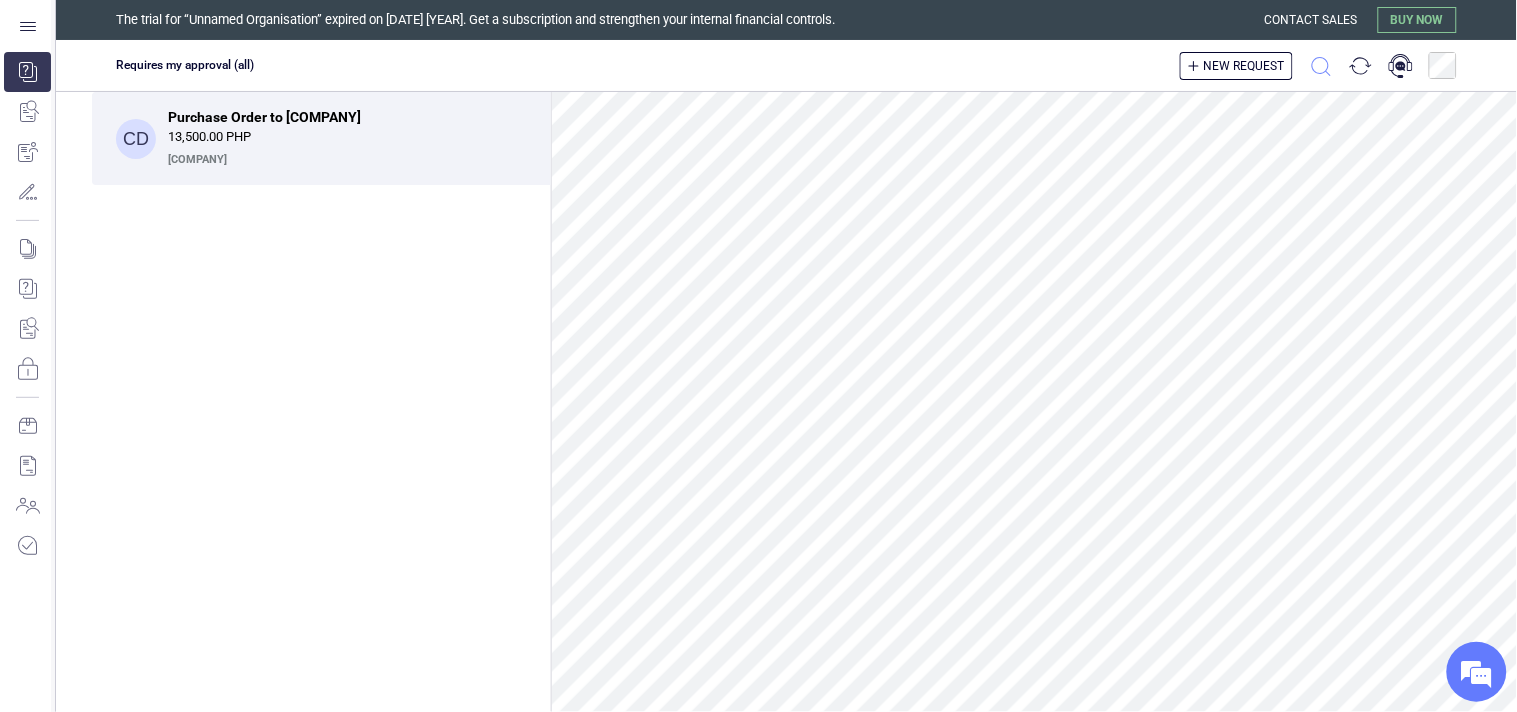 click at bounding box center (1321, 66) 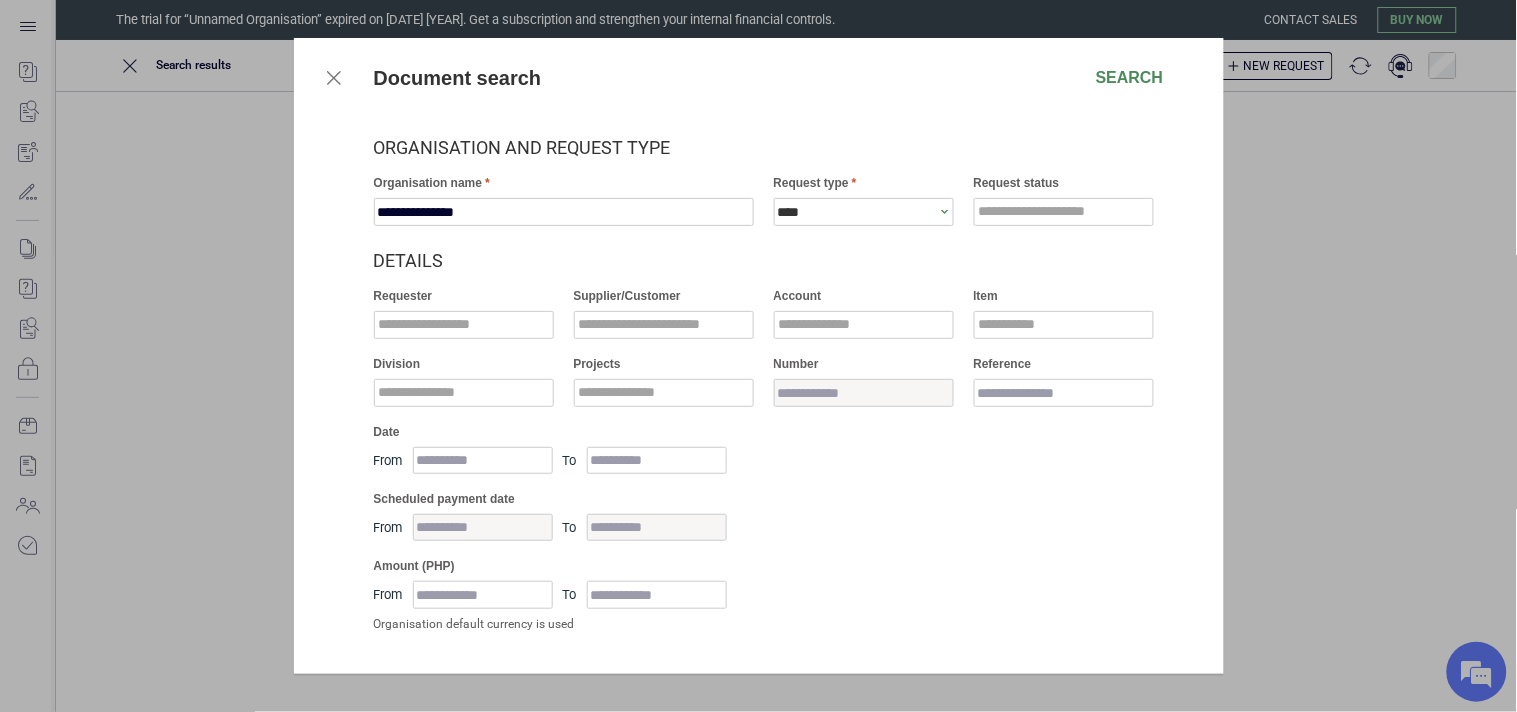 click on "ORGANISATION AND REQUEST TYPE" at bounding box center [769, 148] 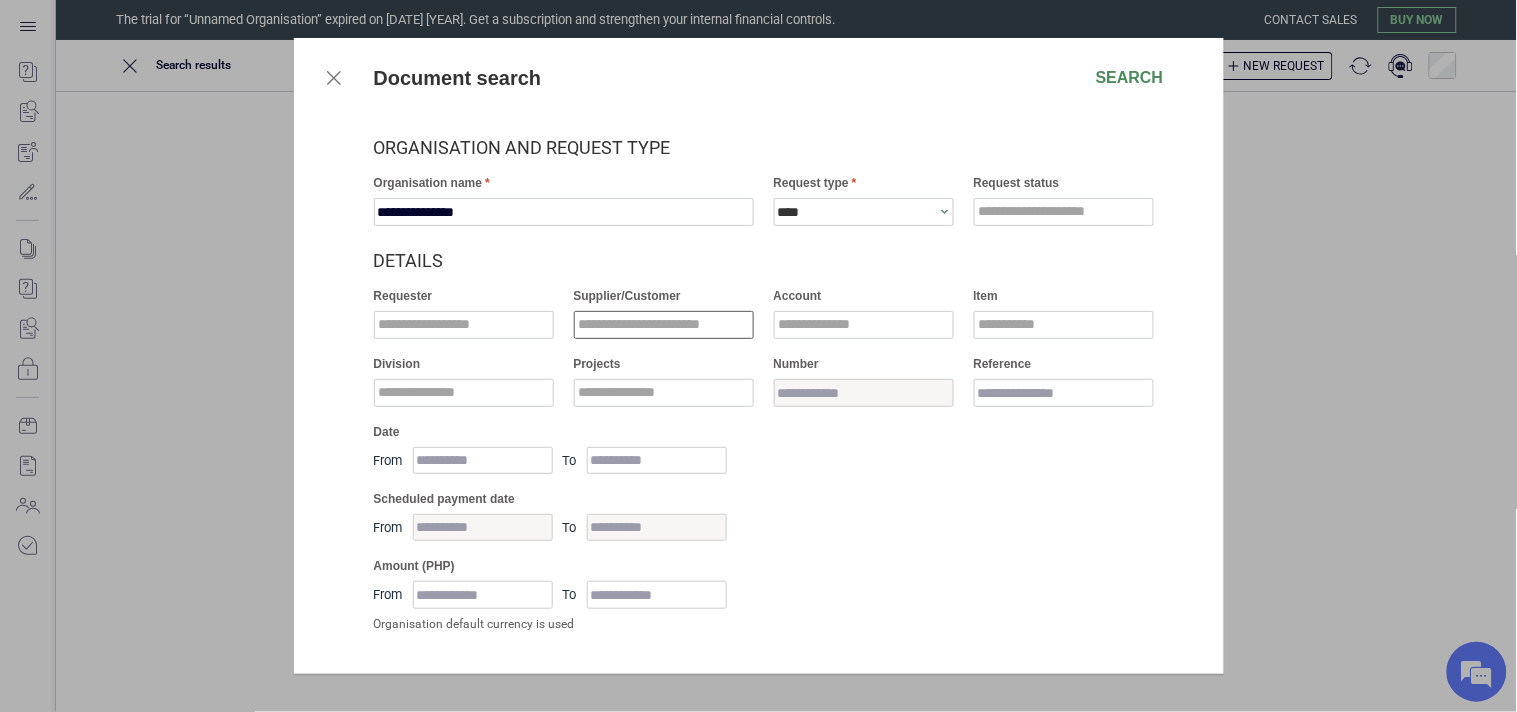 click at bounding box center [564, 212] 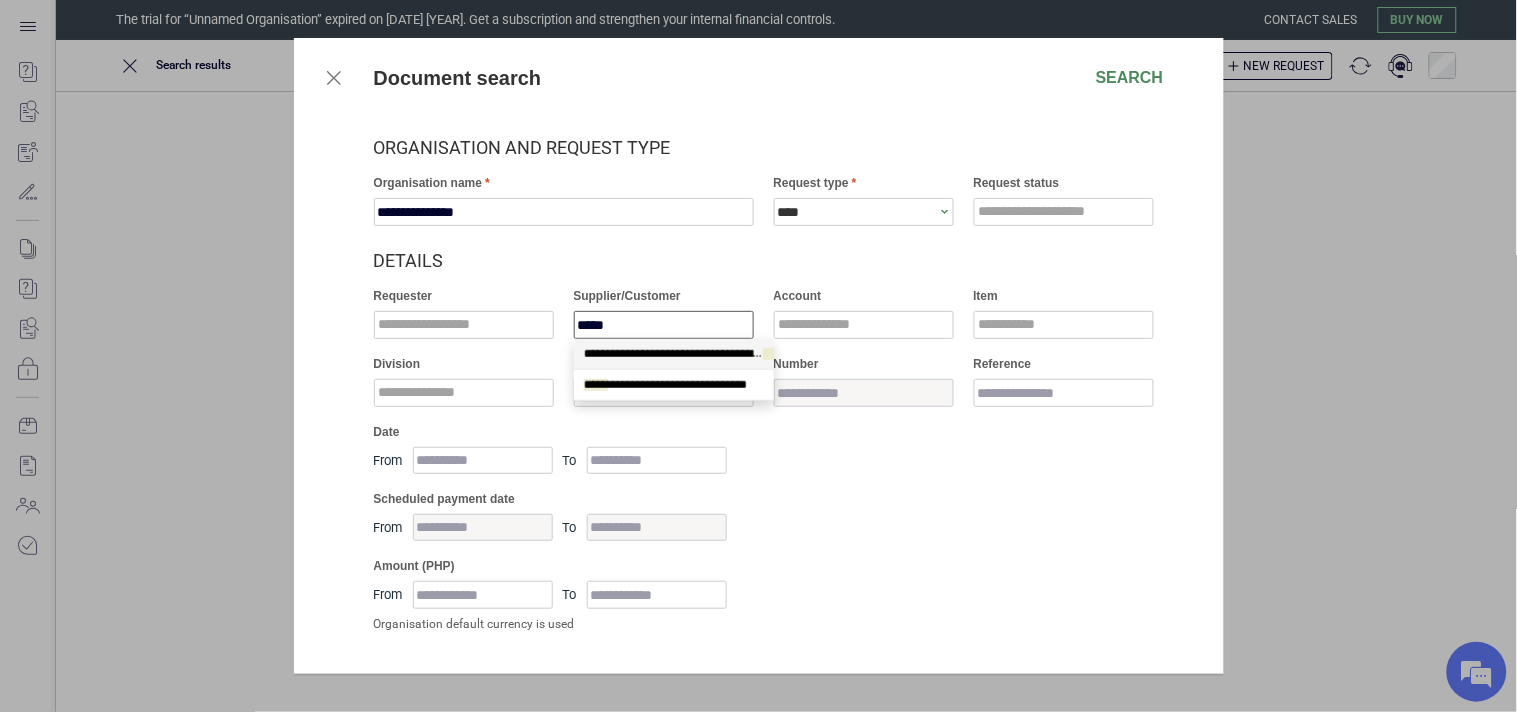 click on "**********" at bounding box center [698, 354] 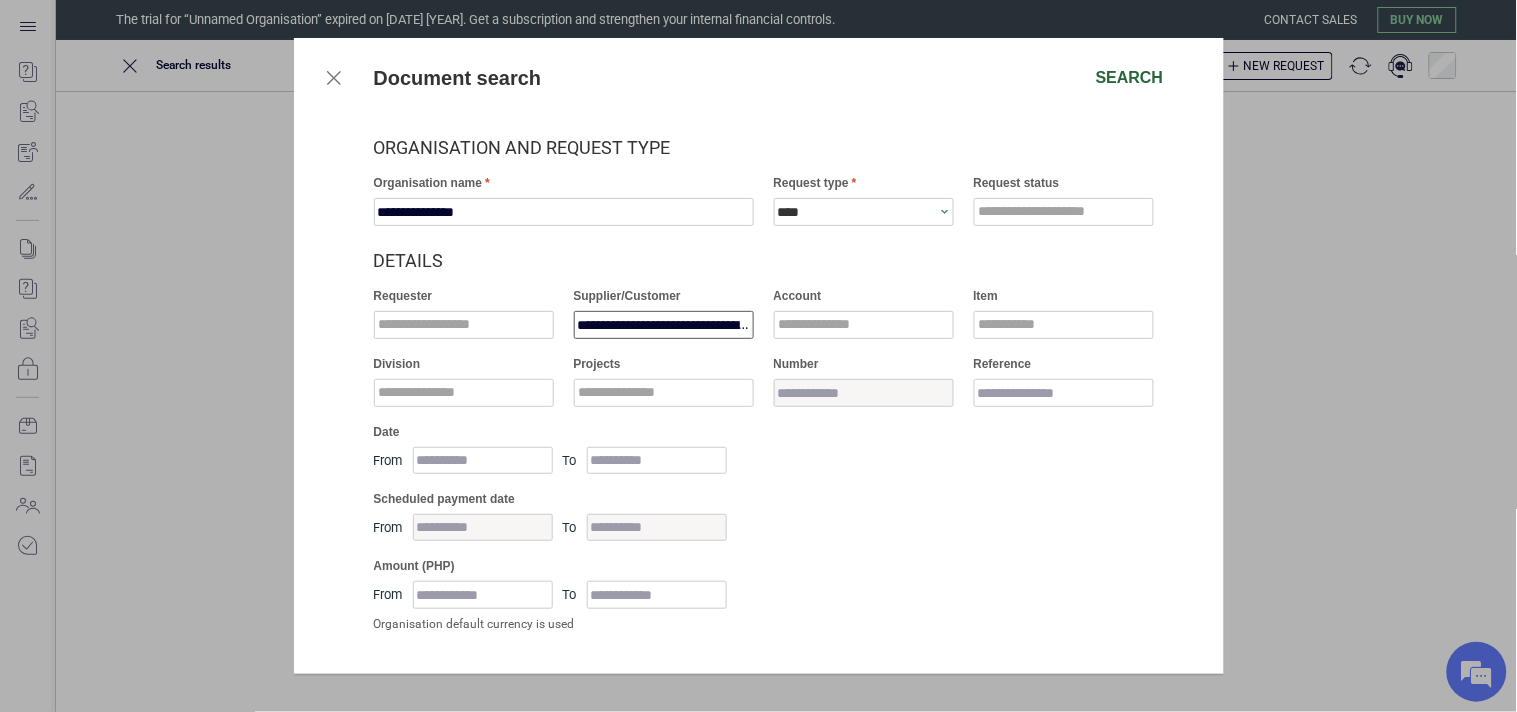 click on "Search" at bounding box center [1130, 78] 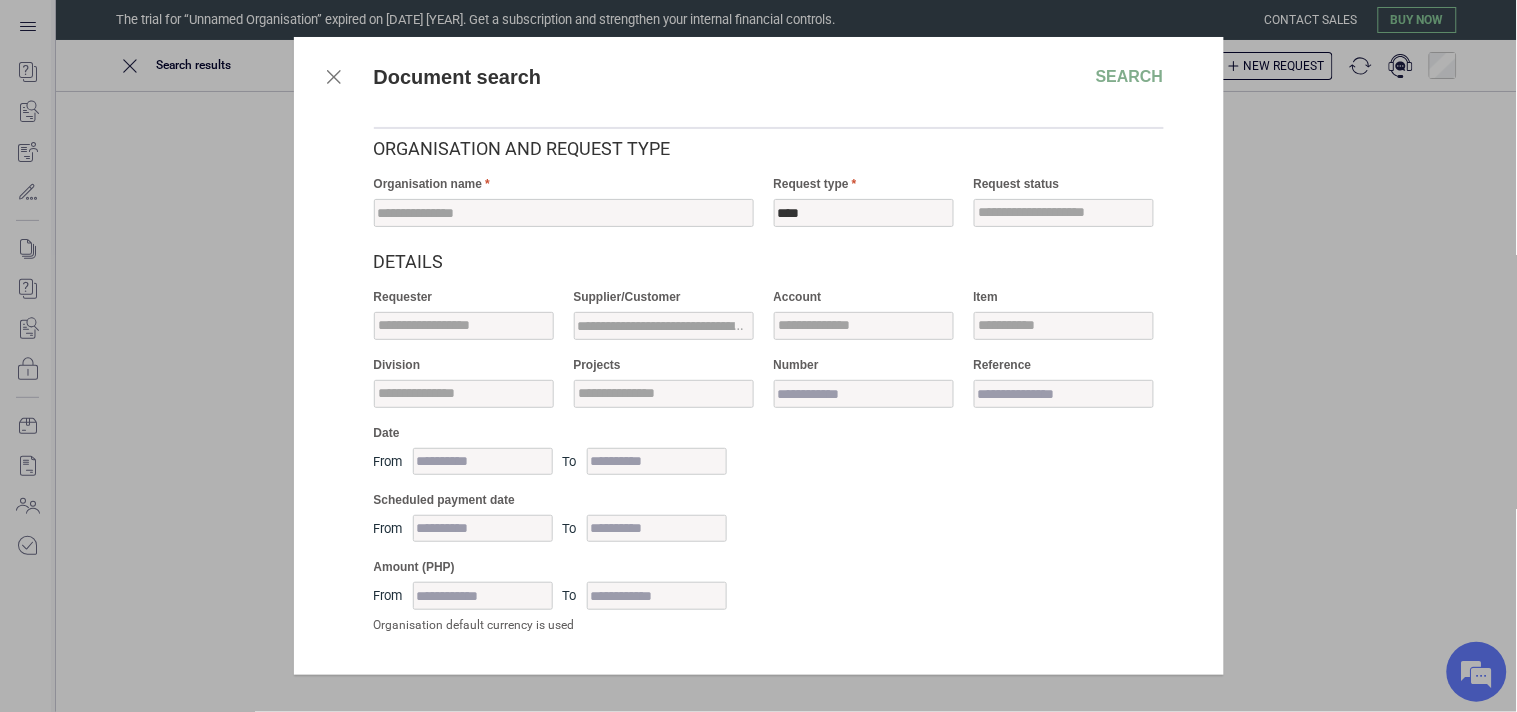 click on "From To" at bounding box center [769, 461] 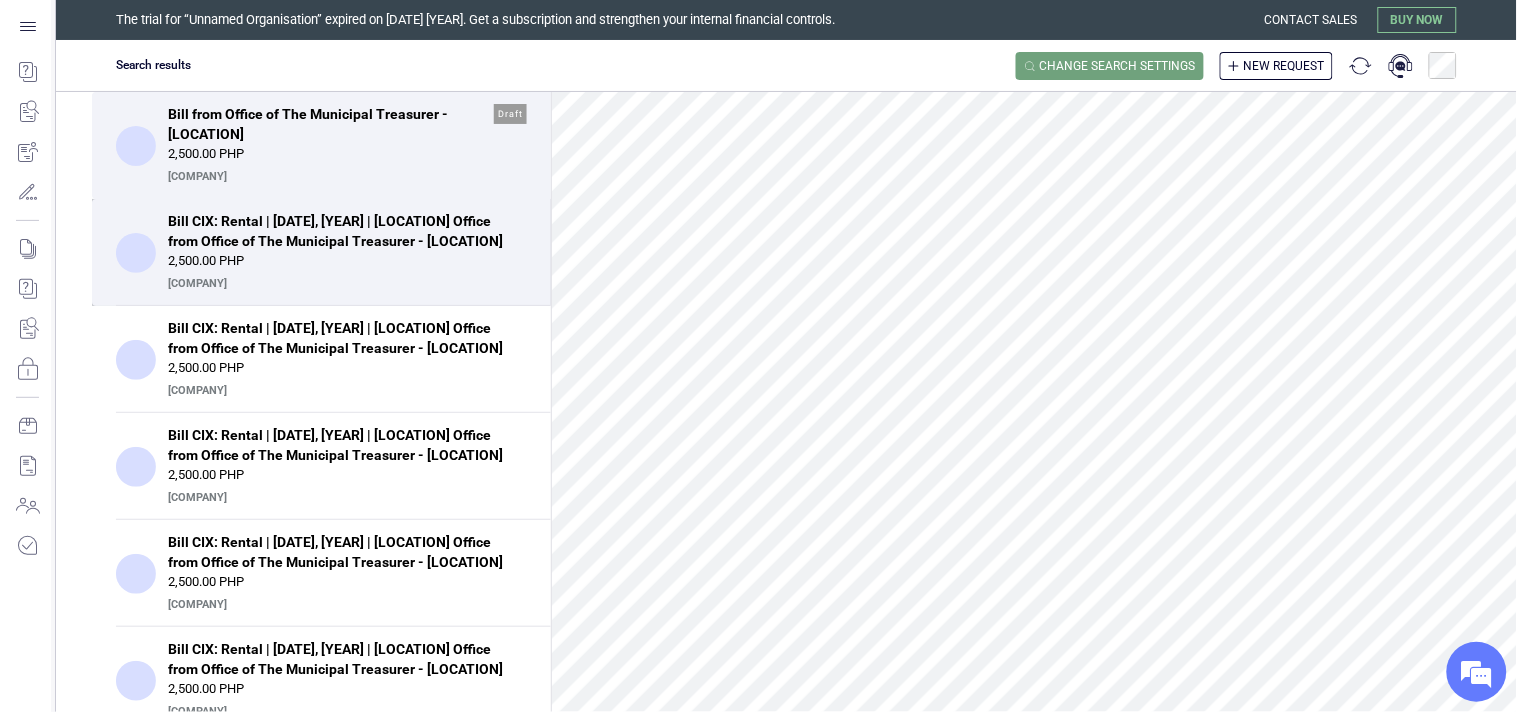 click on "Bill CIX: Rental | June, 2025 | San Andres Office from Office of The Municipal Treasurer - San Andres" at bounding box center [341, 231] 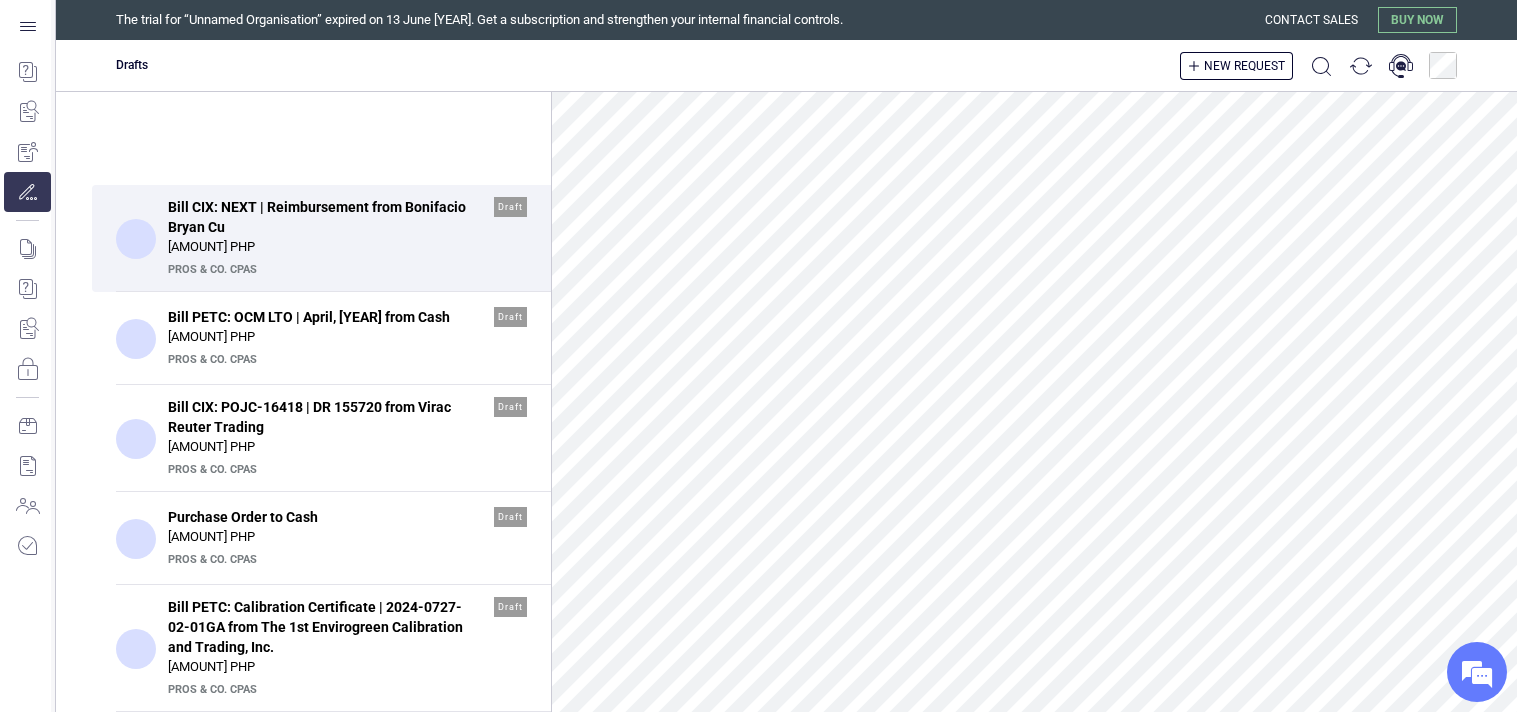 scroll, scrollTop: 0, scrollLeft: 0, axis: both 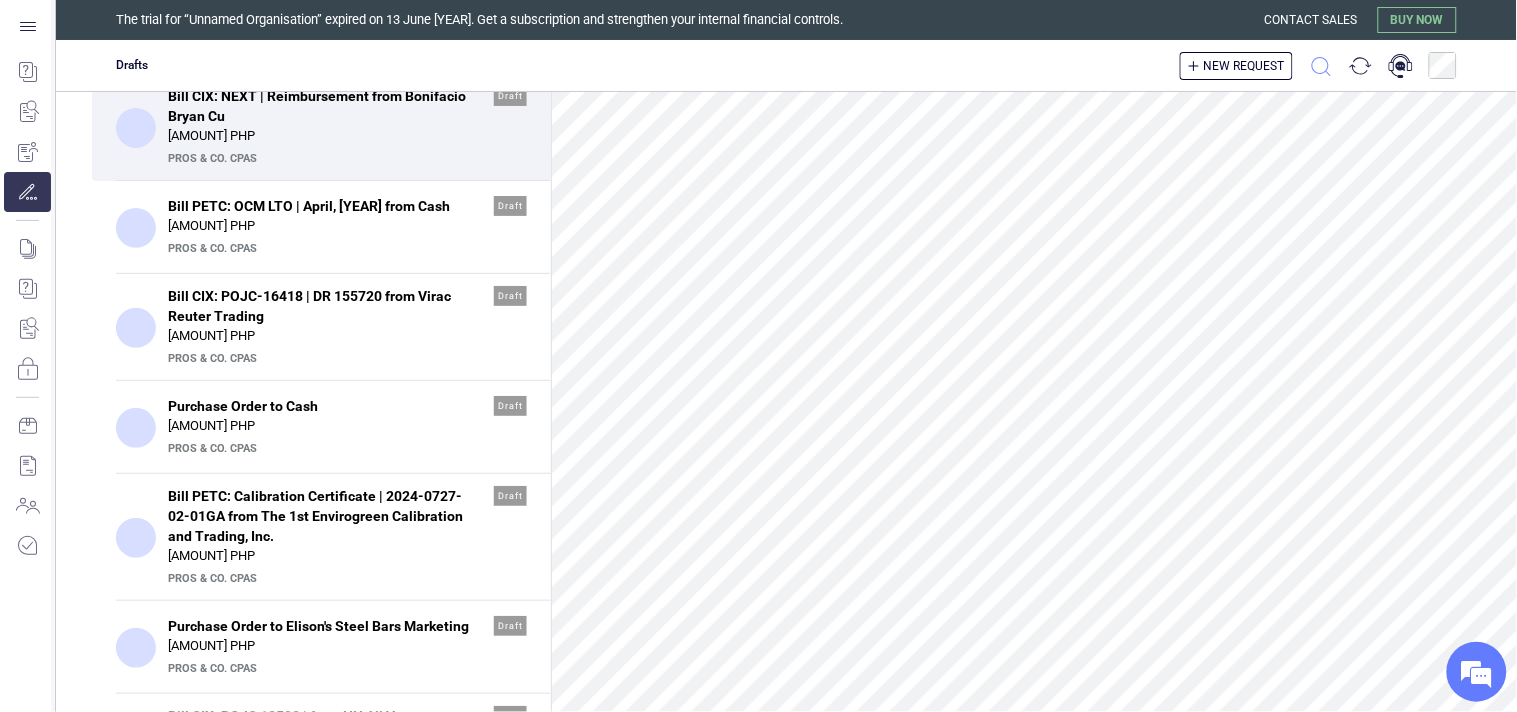 click at bounding box center [1321, 66] 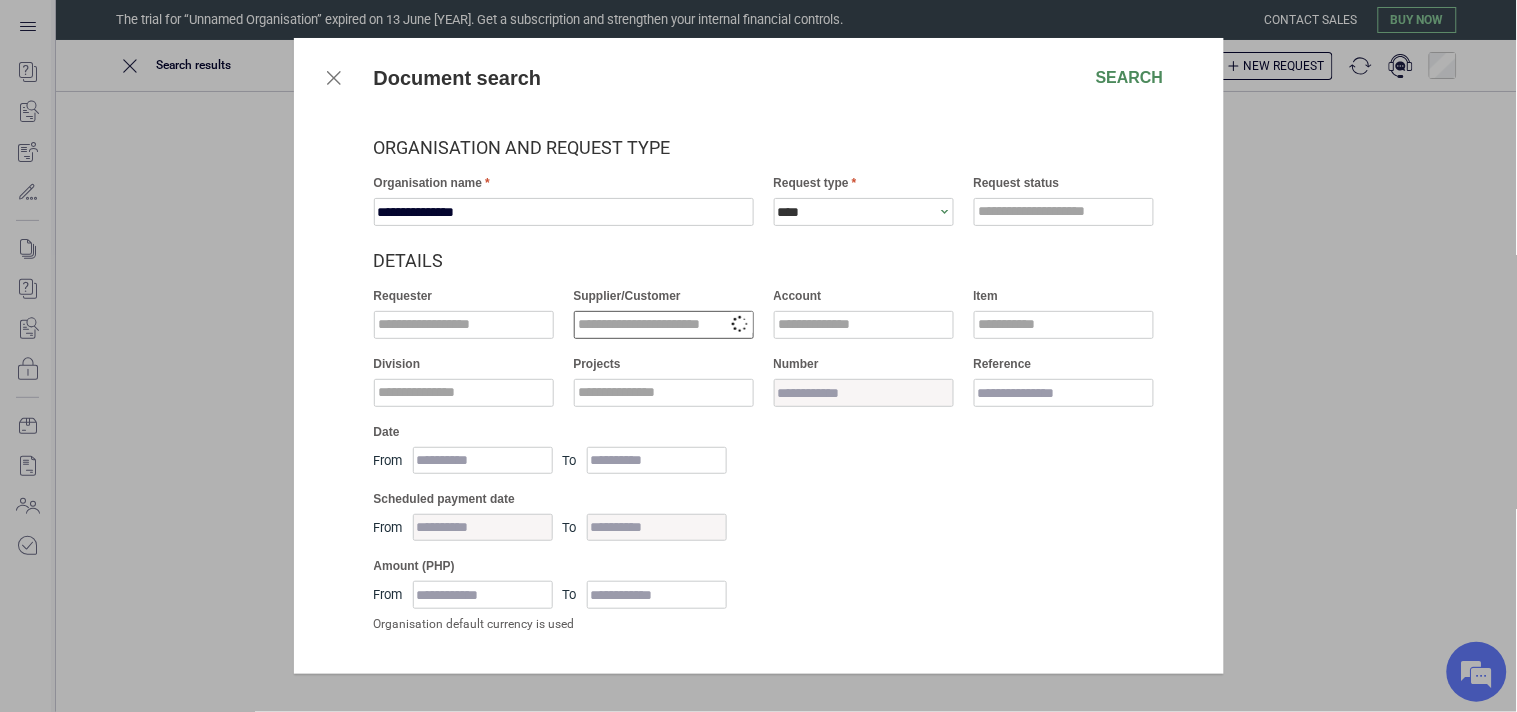 click at bounding box center (664, 325) 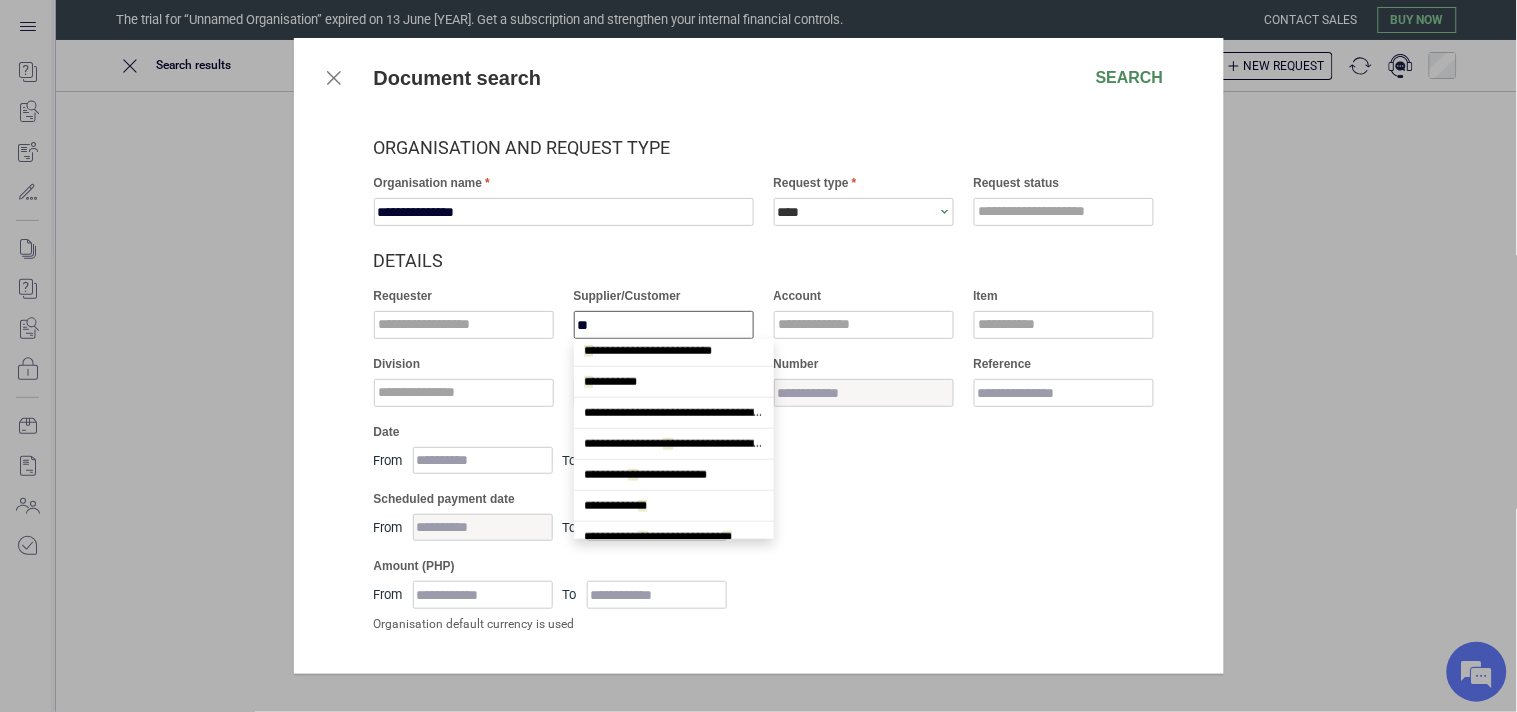 scroll, scrollTop: 444, scrollLeft: 0, axis: vertical 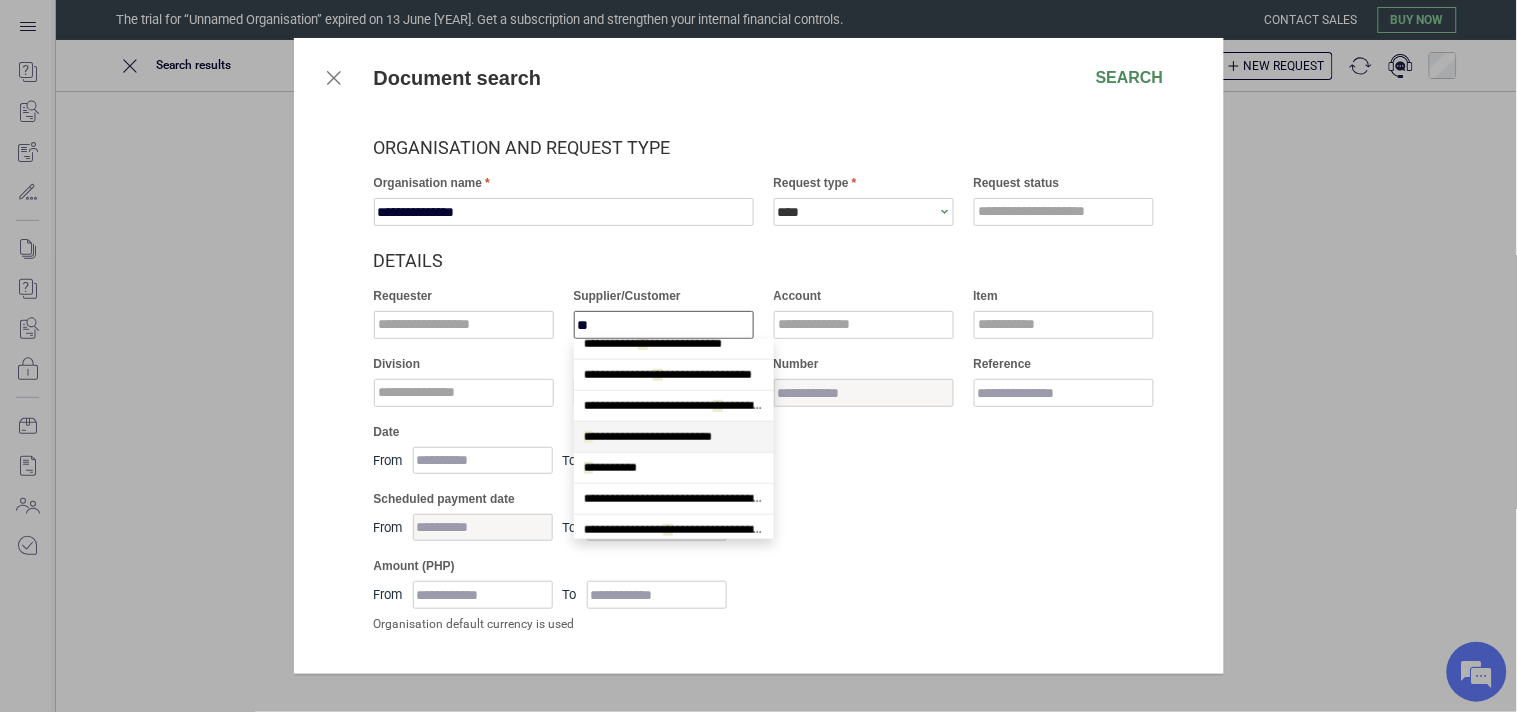 click on "**********" at bounding box center (648, 437) 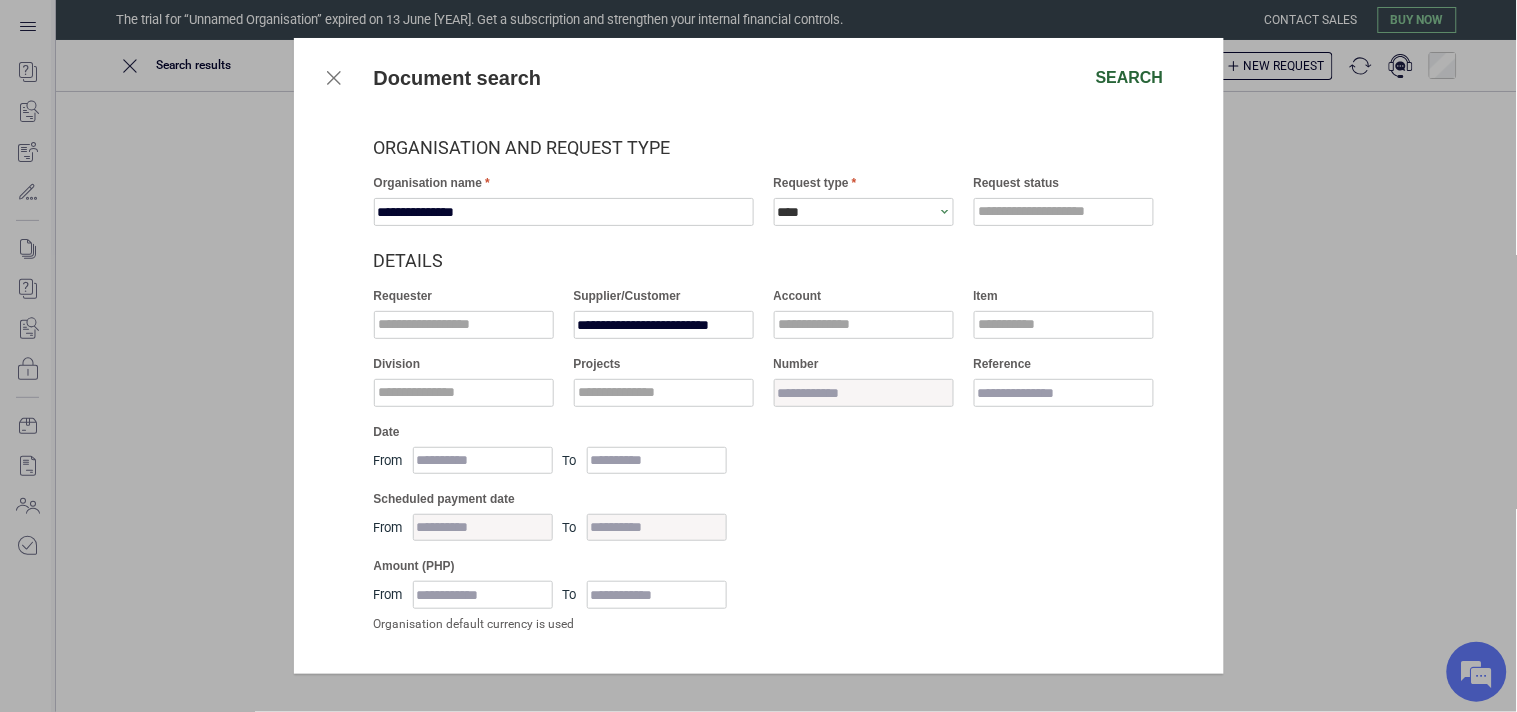 click on "Search" at bounding box center (1130, 78) 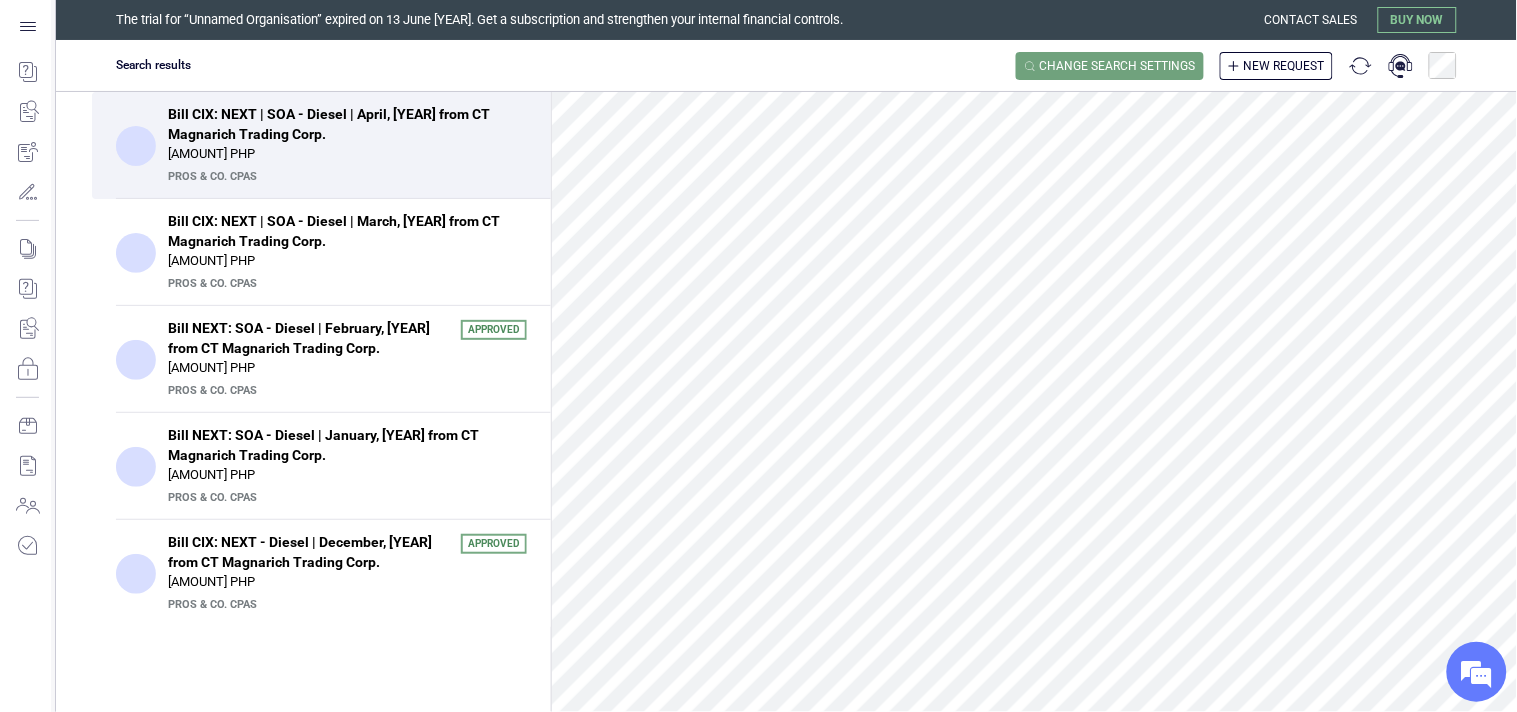 scroll, scrollTop: 222, scrollLeft: 0, axis: vertical 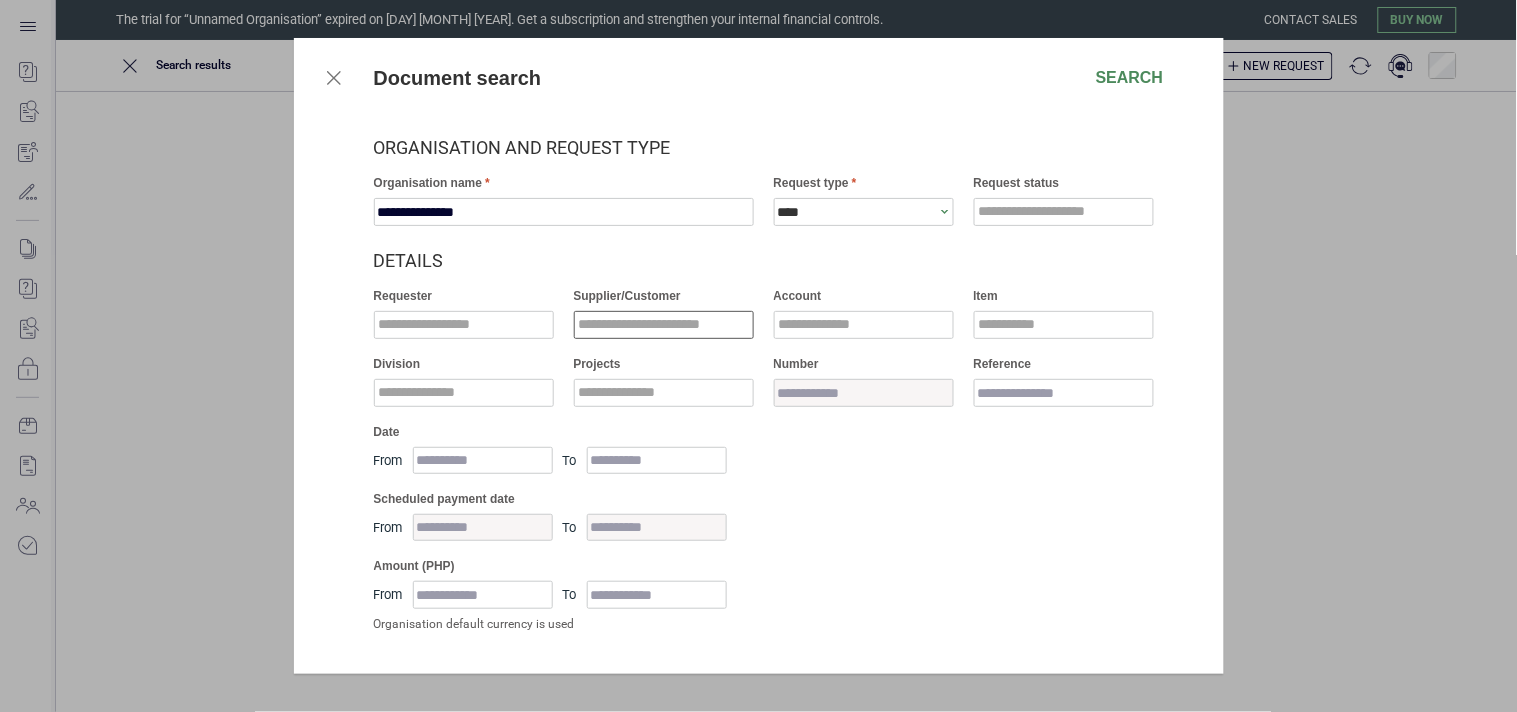 click at bounding box center [564, 212] 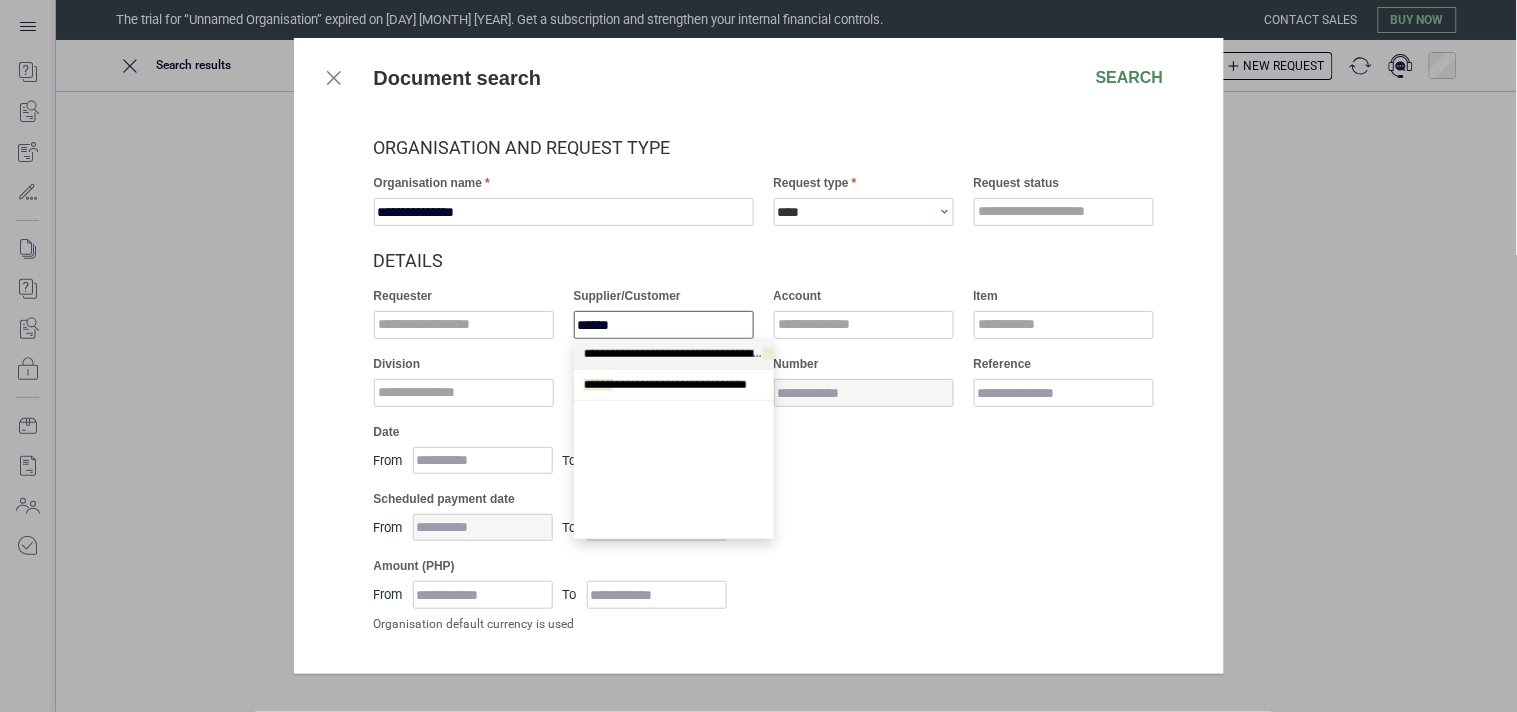 scroll, scrollTop: 0, scrollLeft: 0, axis: both 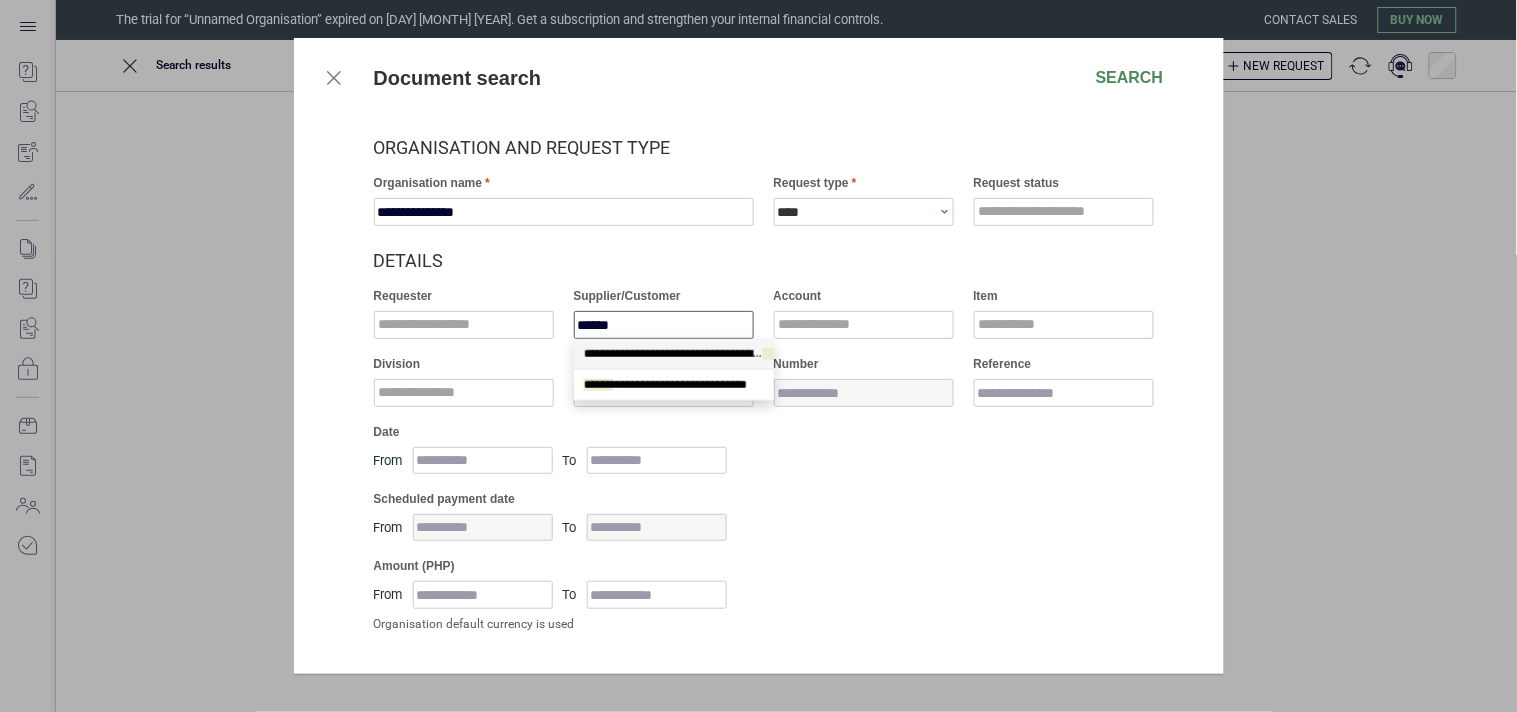 click on "**********" at bounding box center (698, 354) 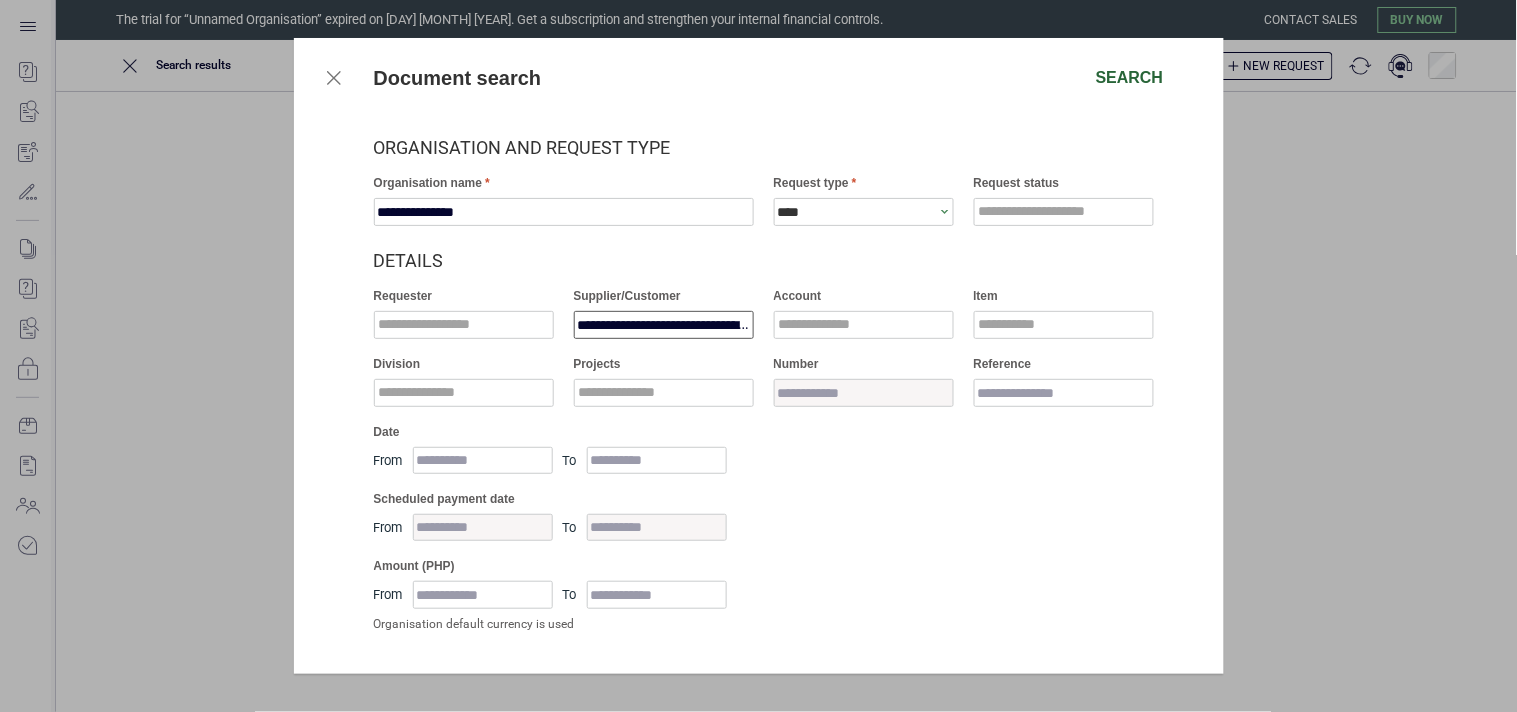 click on "Search" at bounding box center (1130, 78) 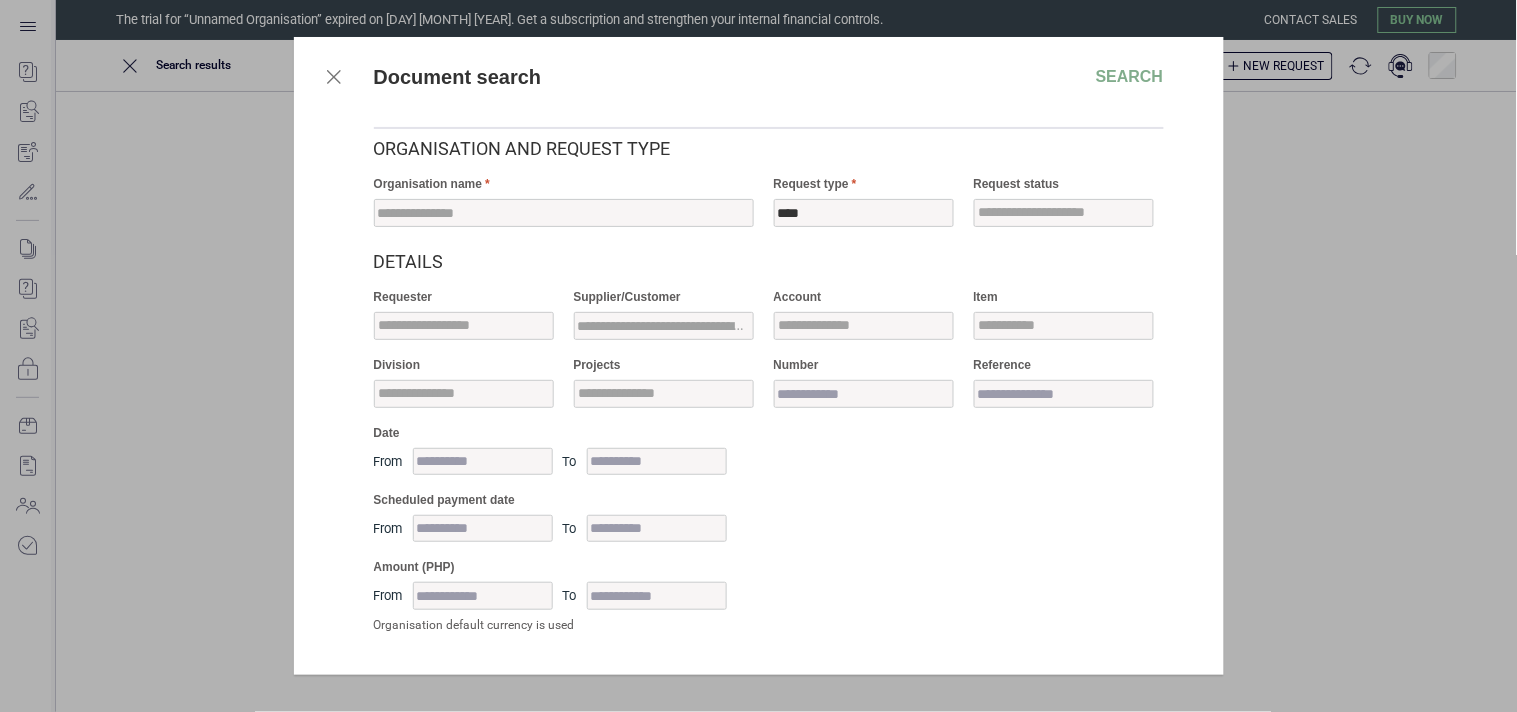 scroll, scrollTop: 0, scrollLeft: 0, axis: both 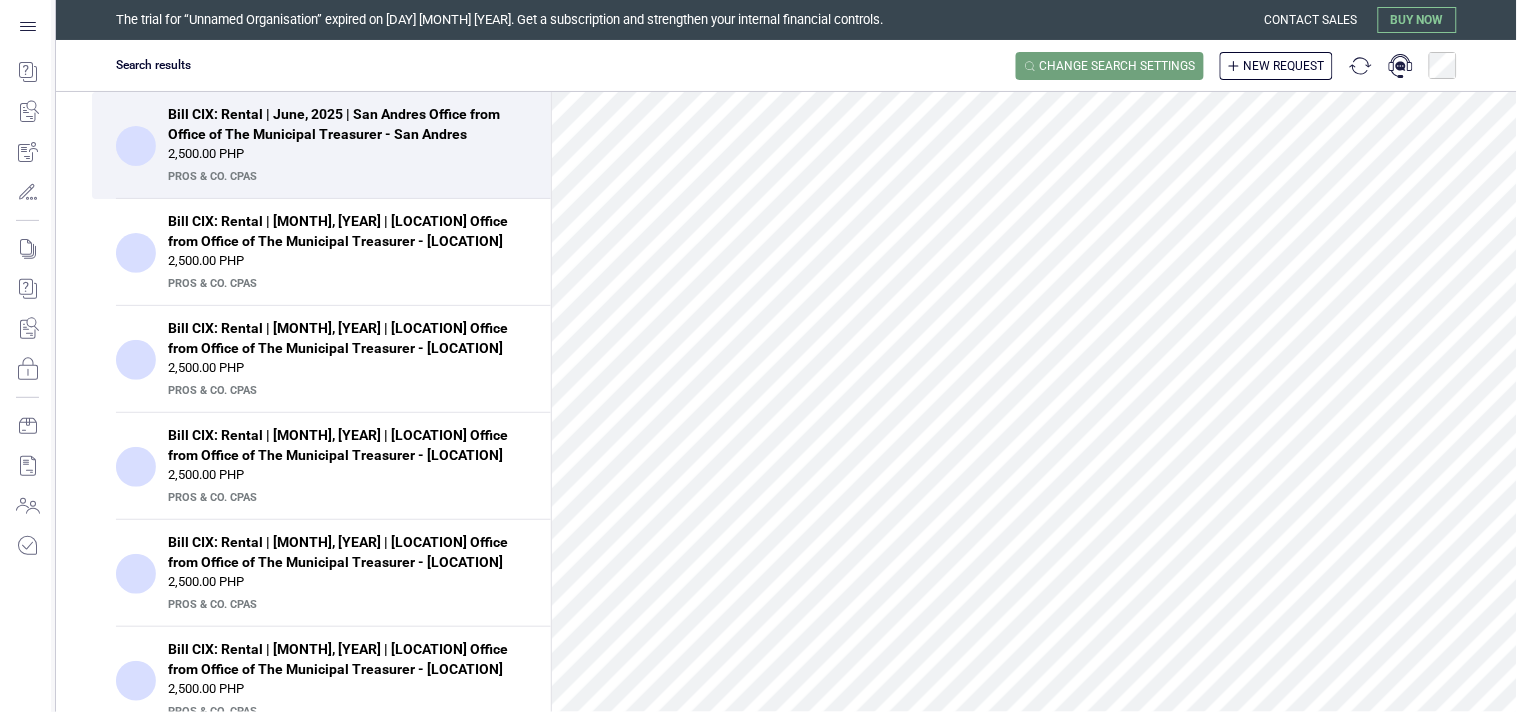 click on "2,500.00 PHP" at bounding box center [347, 154] 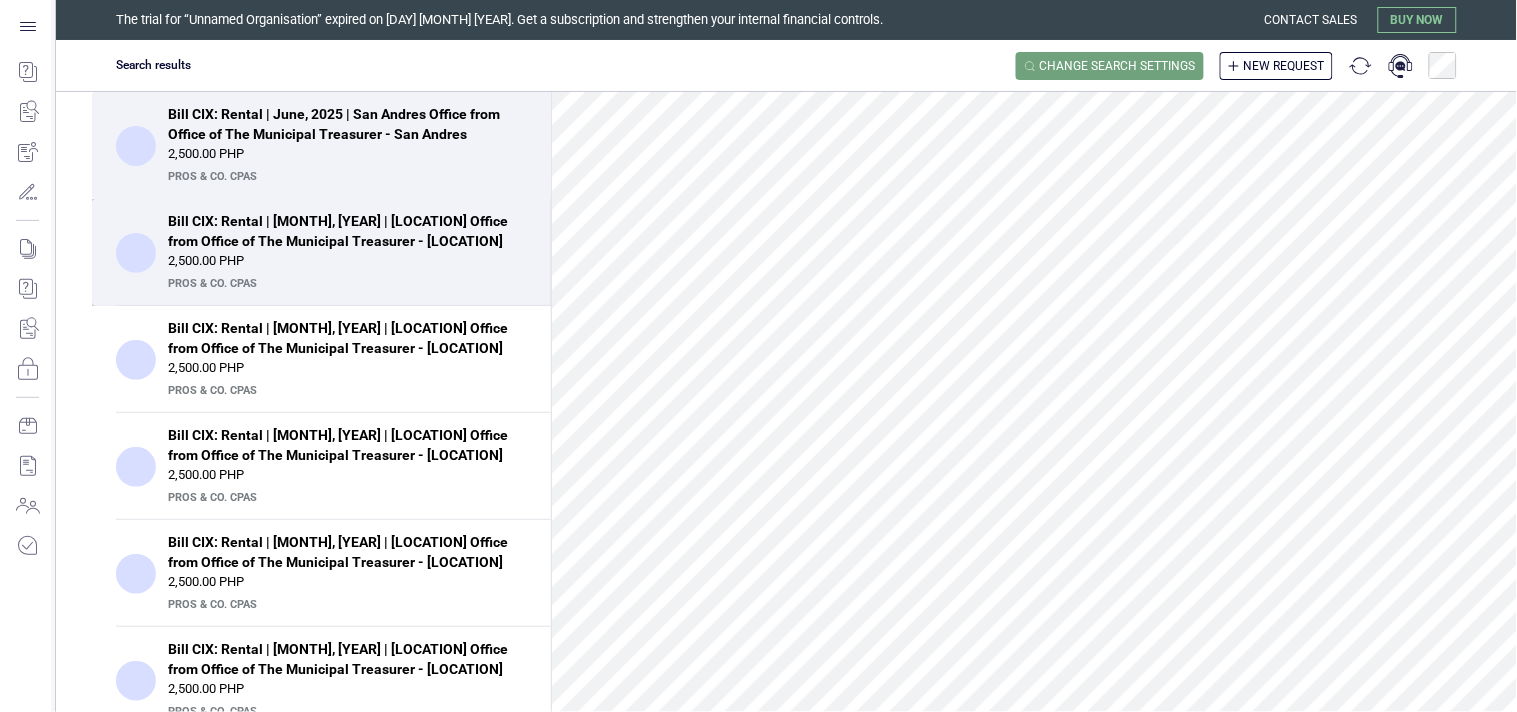 click on "2,500.00 PHP" at bounding box center (347, 261) 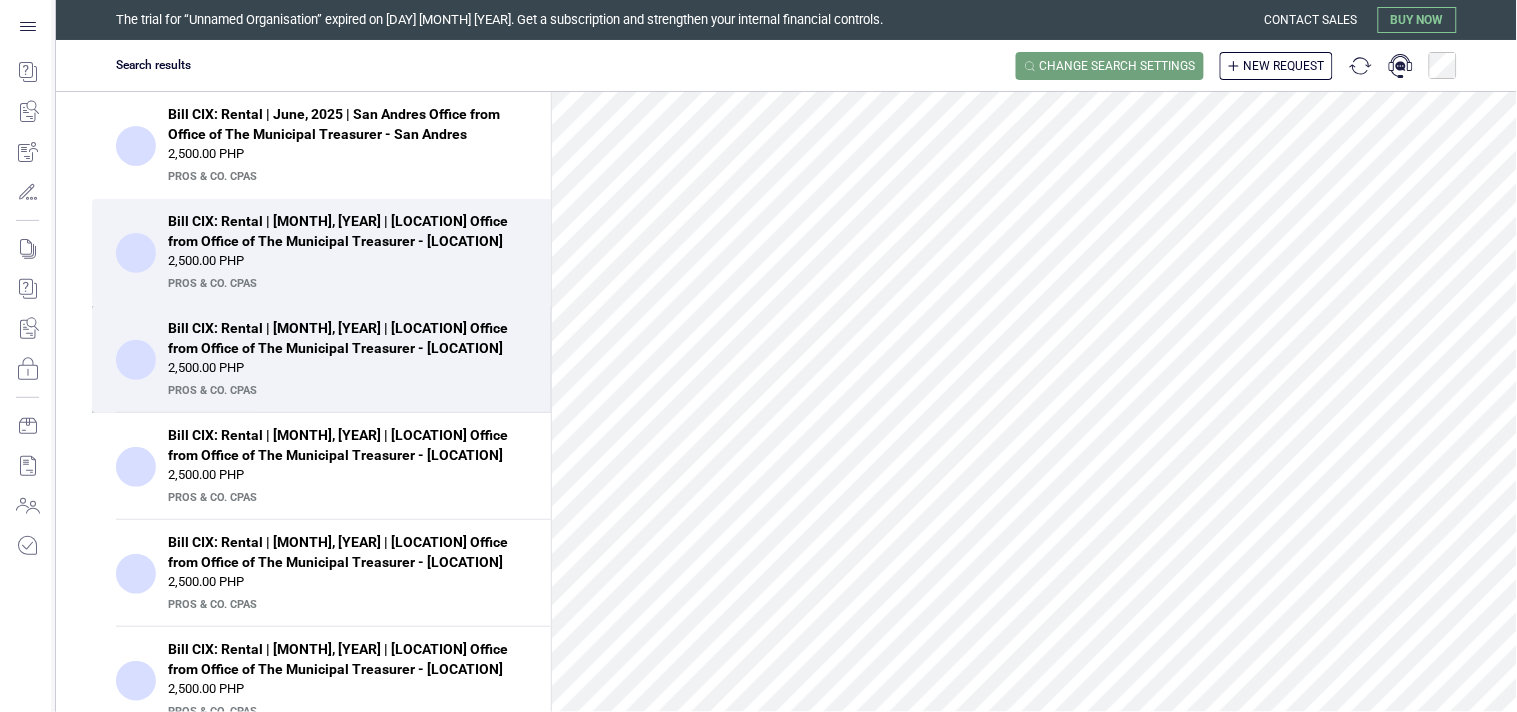 scroll, scrollTop: 683, scrollLeft: 0, axis: vertical 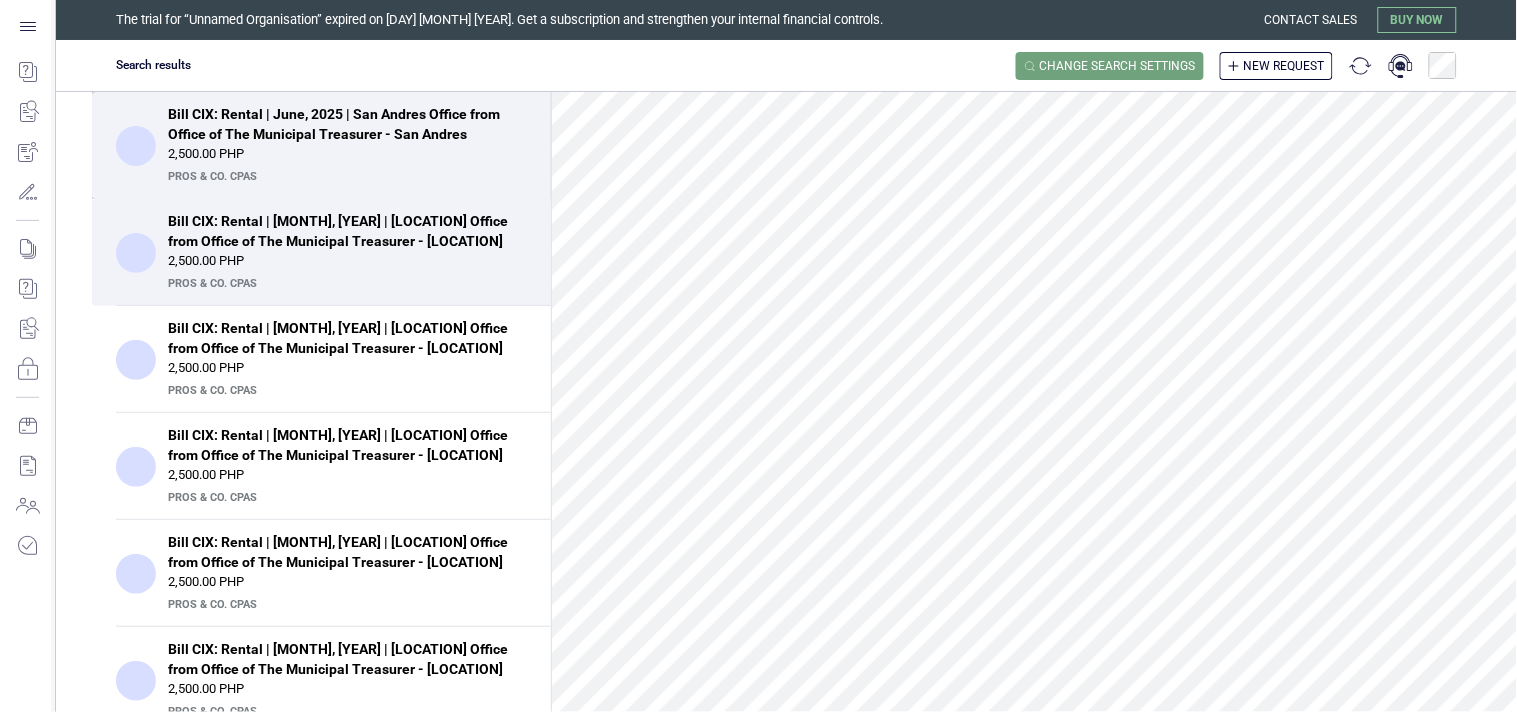 click on "Bill CIX: Rental | June, 2025 | San Andres Office from Office of The Municipal Treasurer - San Andres" at bounding box center (341, 124) 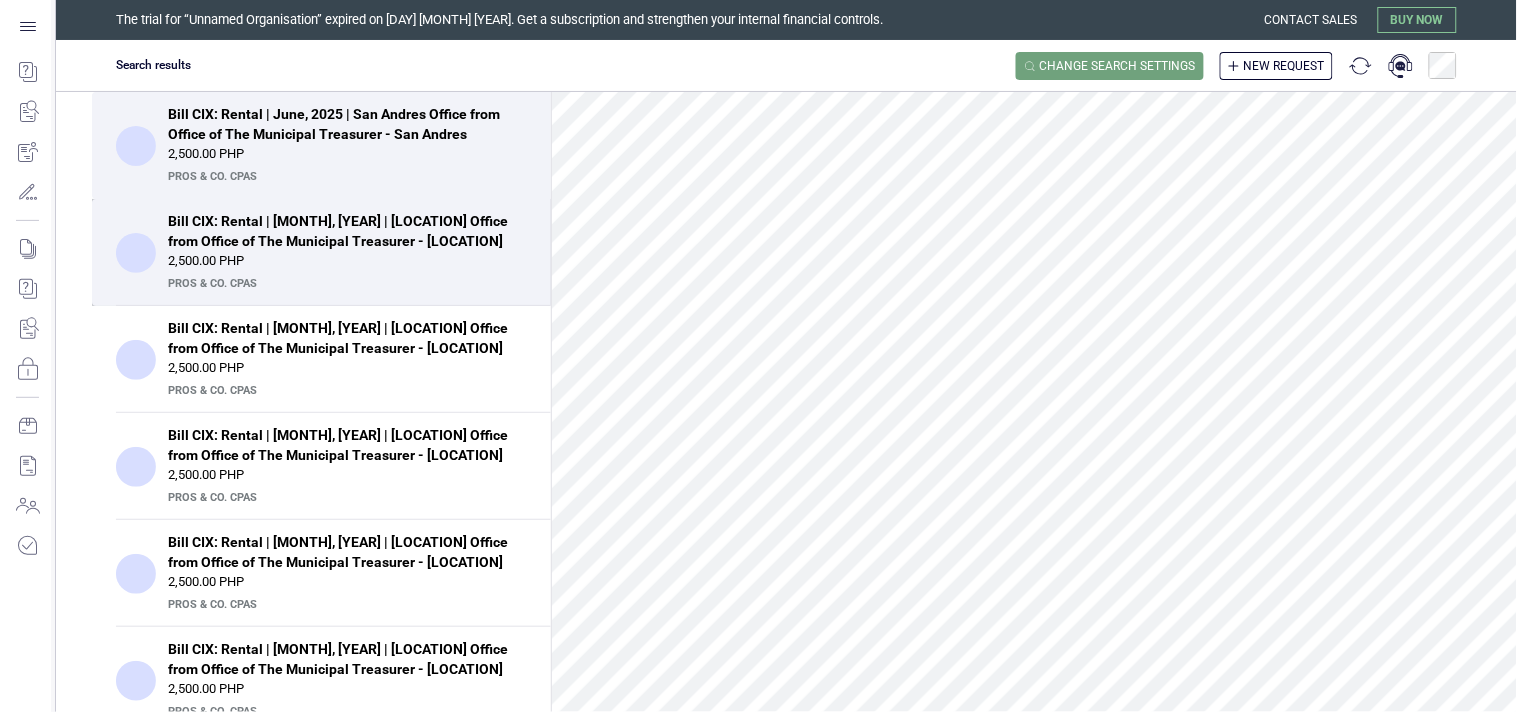 scroll, scrollTop: 111, scrollLeft: 0, axis: vertical 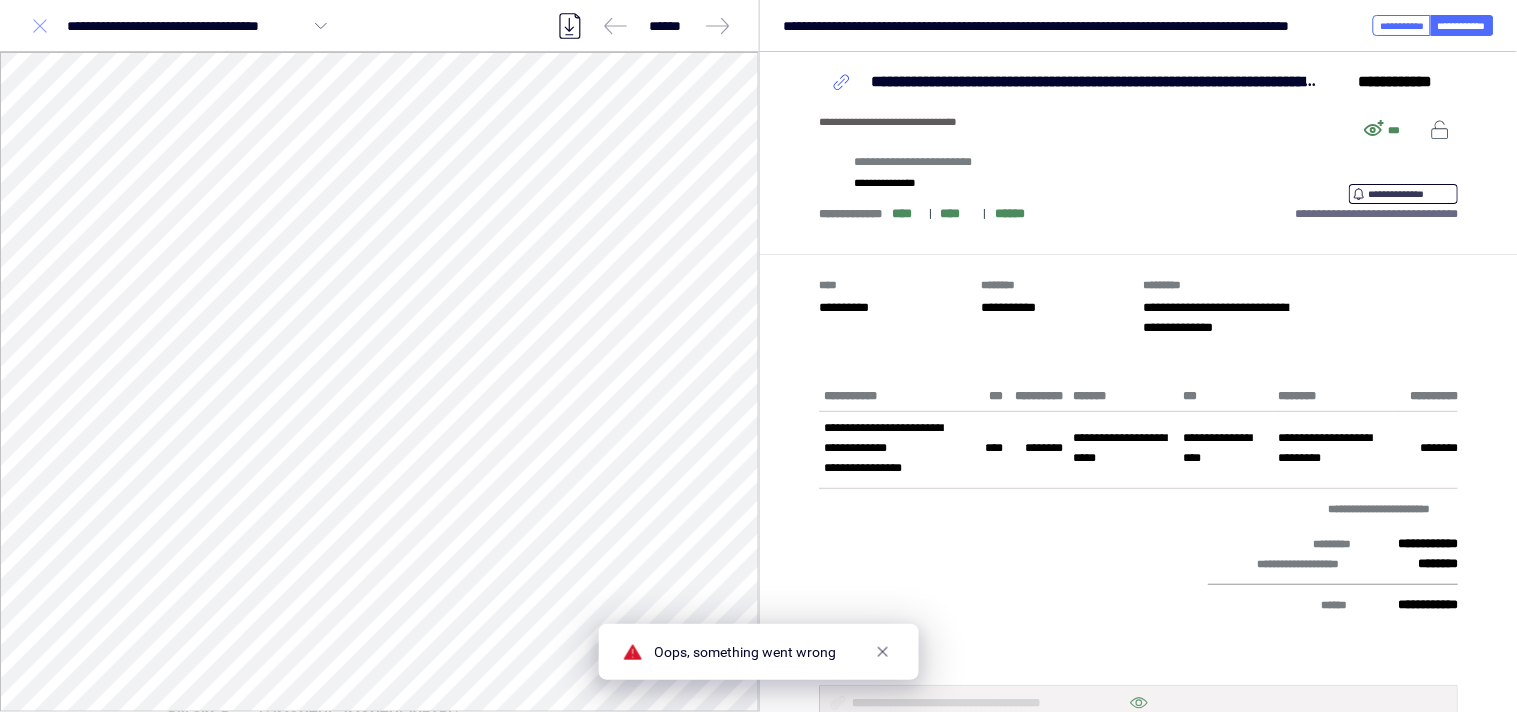 drag, startPoint x: 28, startPoint y: 28, endPoint x: 51, endPoint y: 30, distance: 23.086792 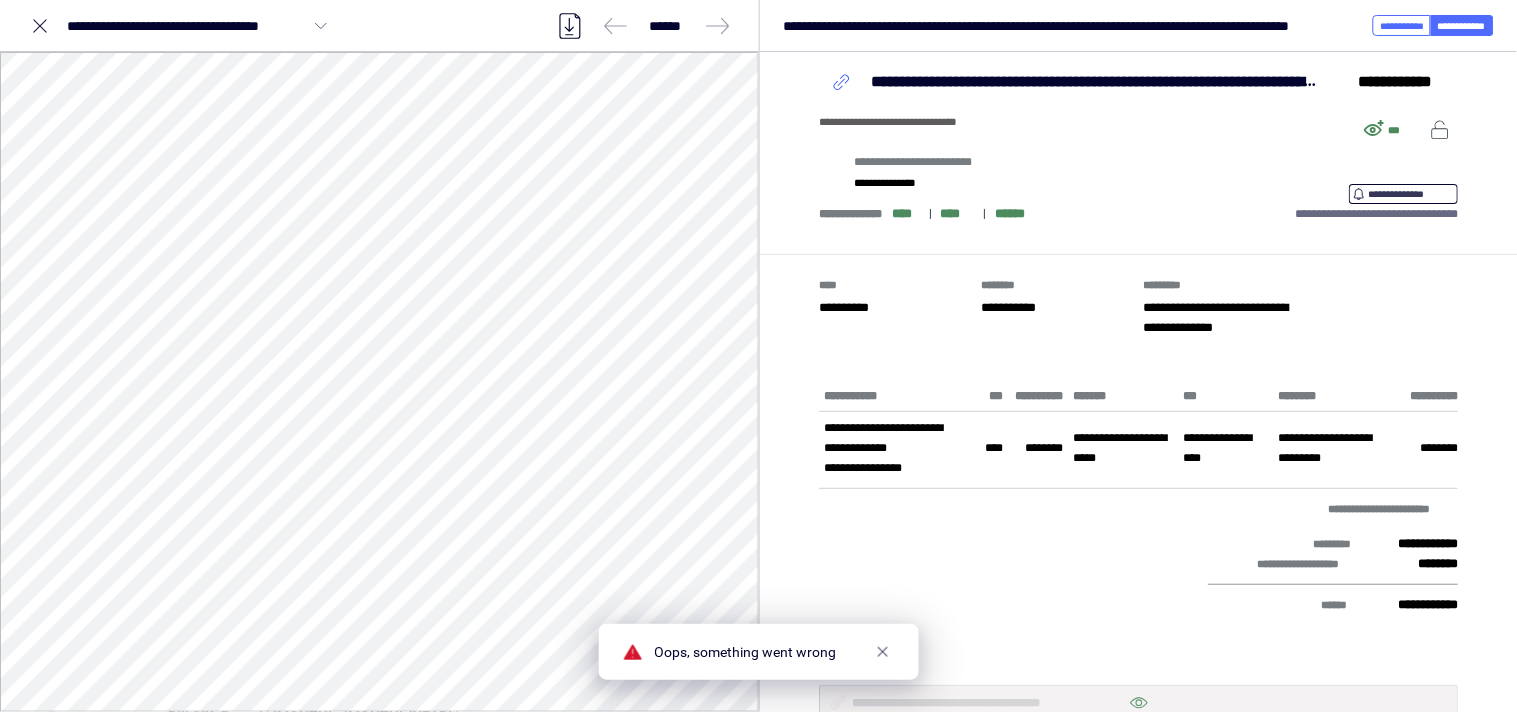 click at bounding box center [40, 26] 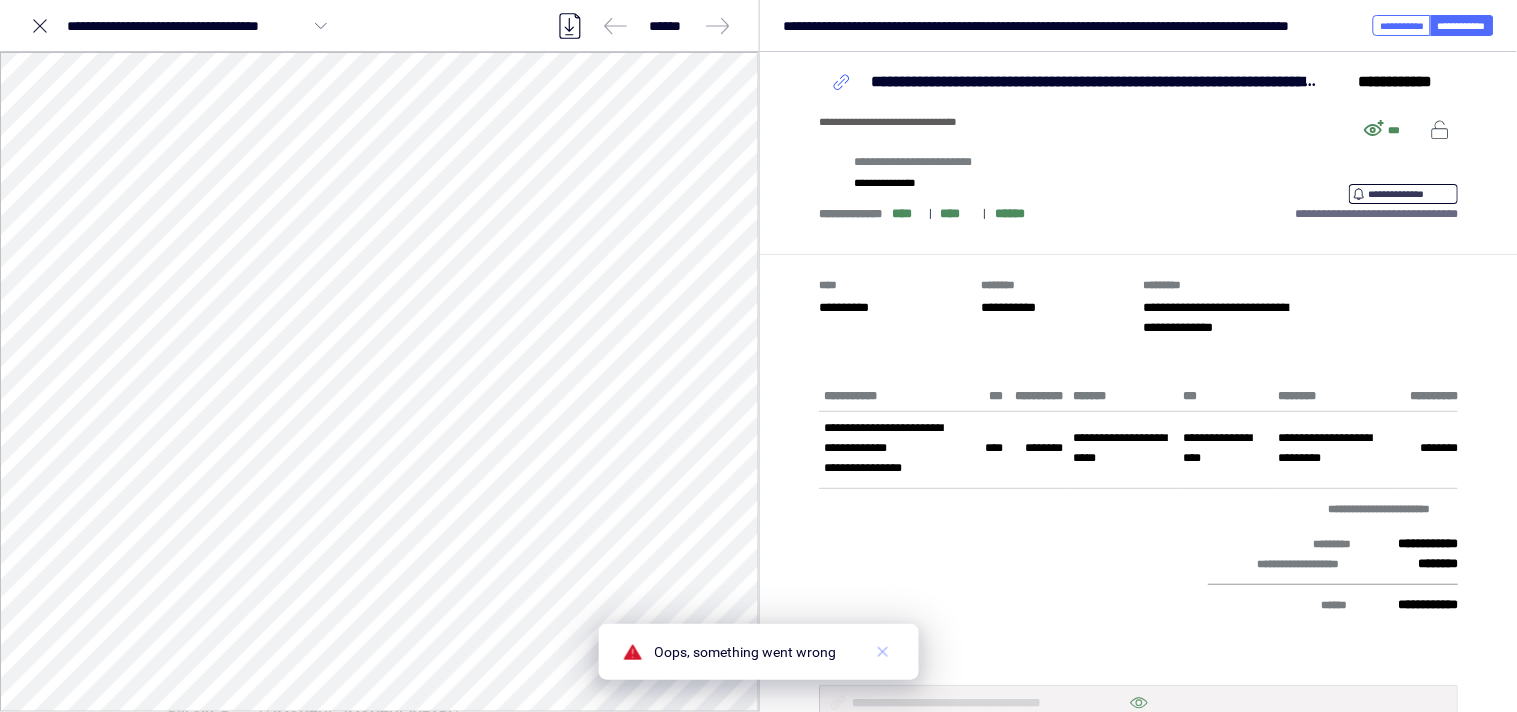 click at bounding box center (883, 652) 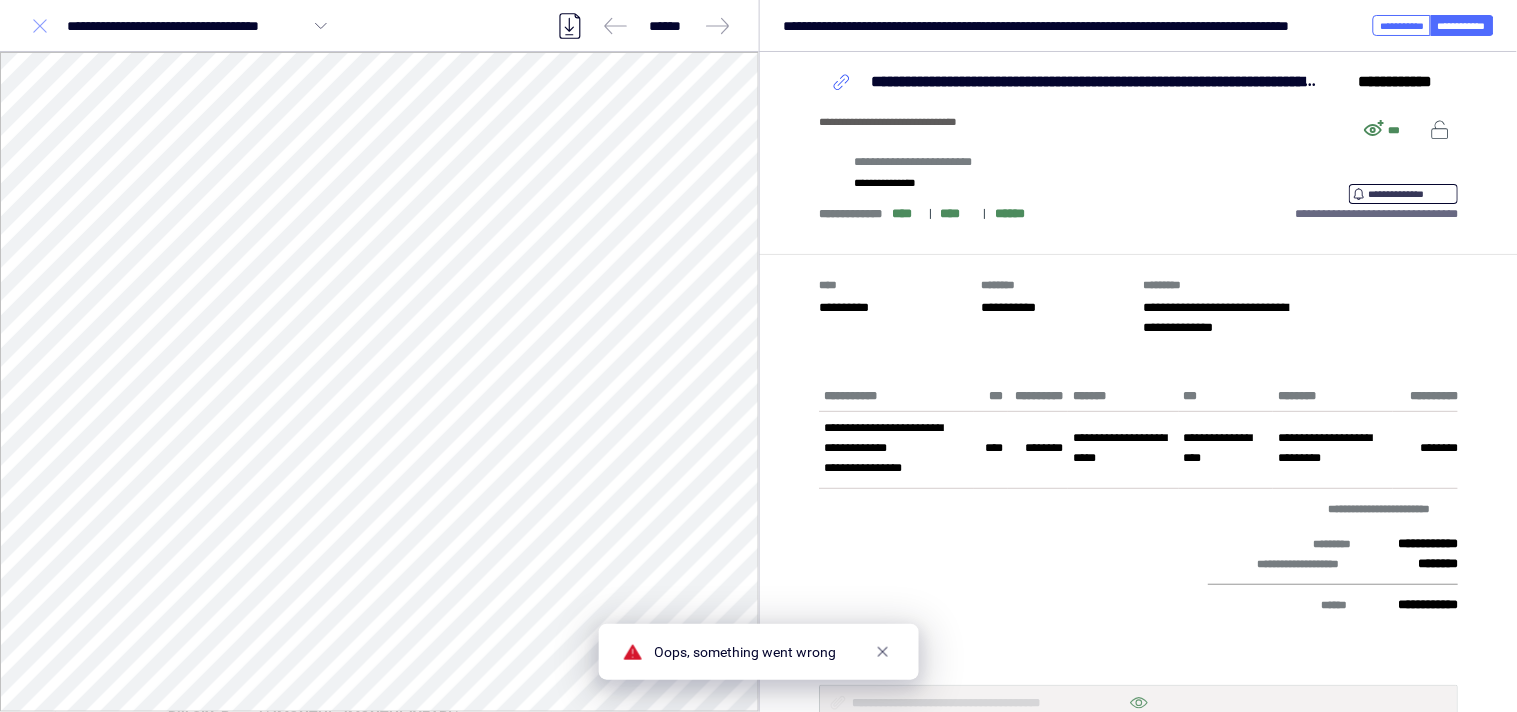 click at bounding box center (40, 26) 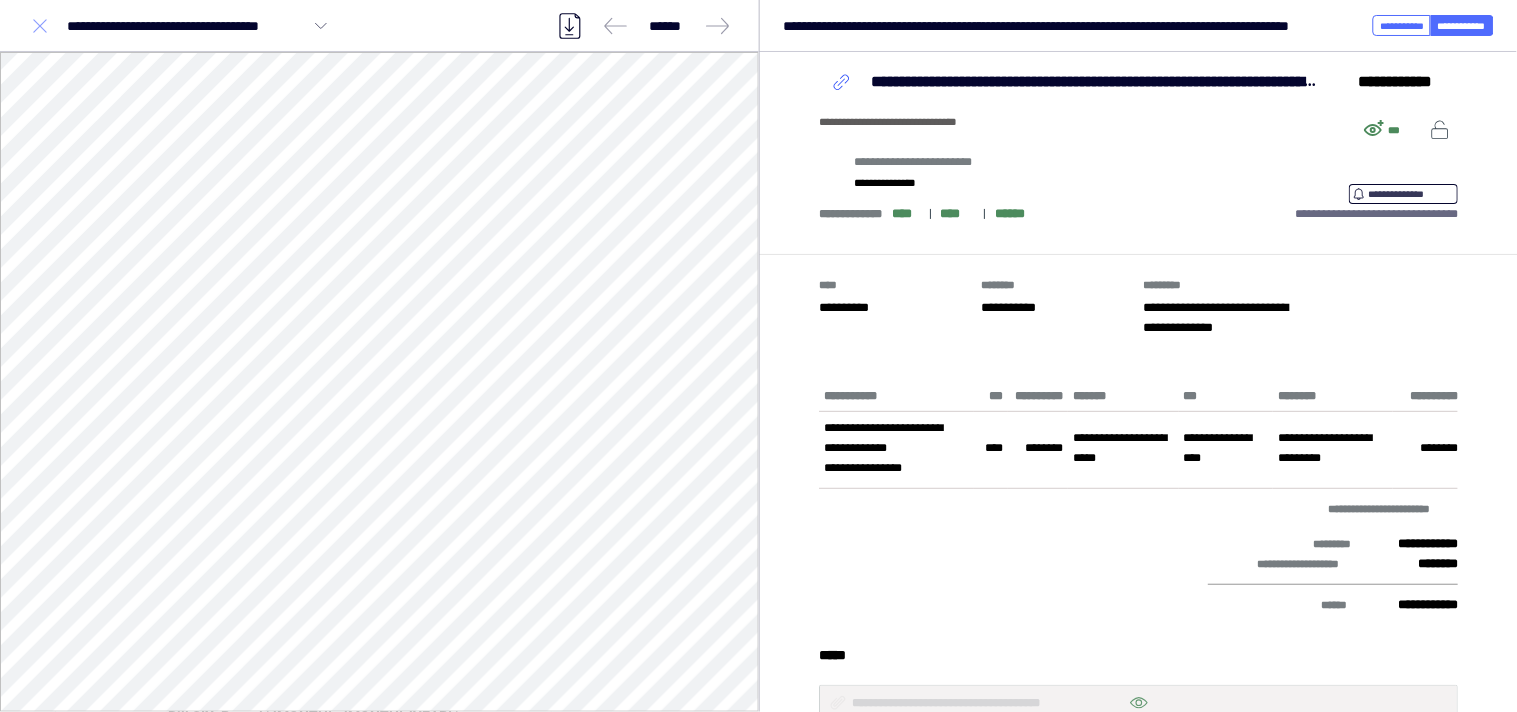 click at bounding box center [40, 26] 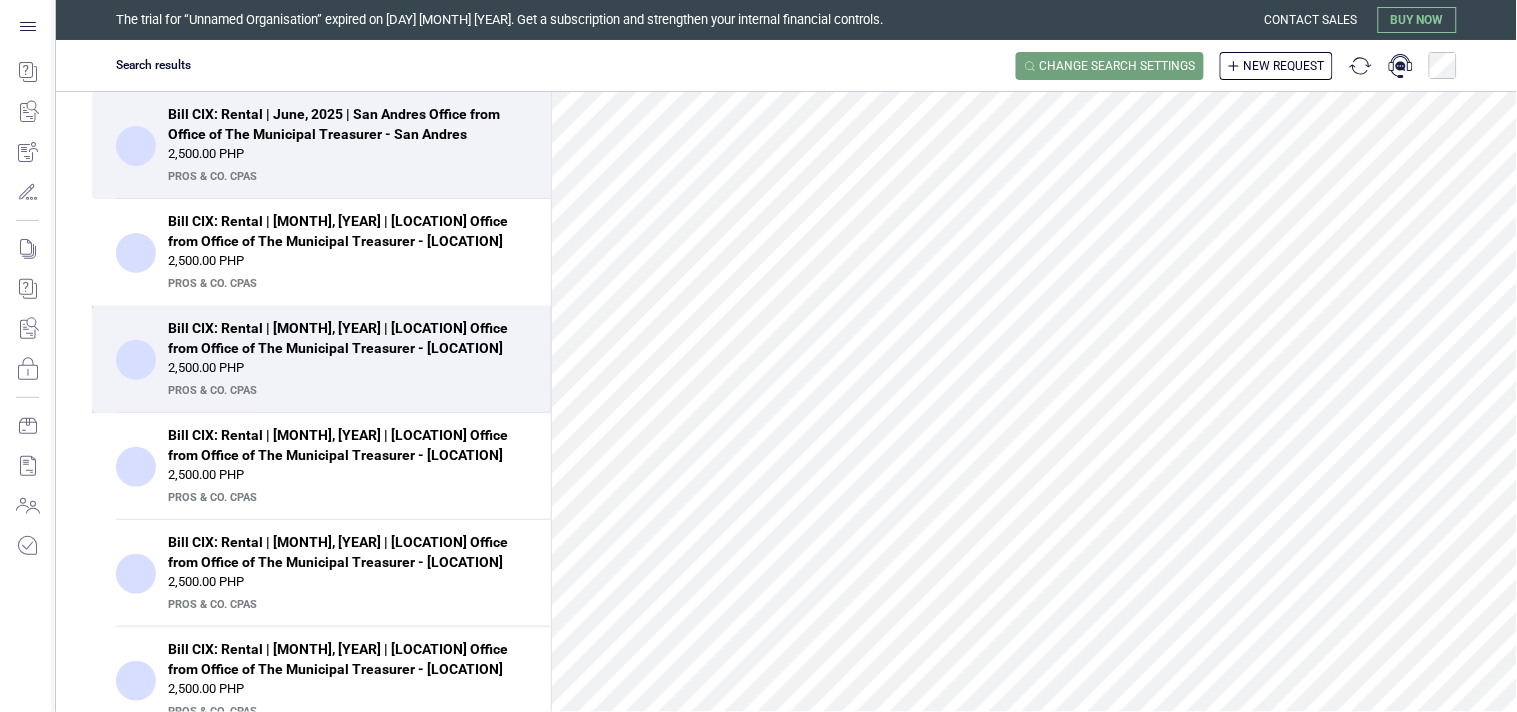 scroll, scrollTop: 0, scrollLeft: 0, axis: both 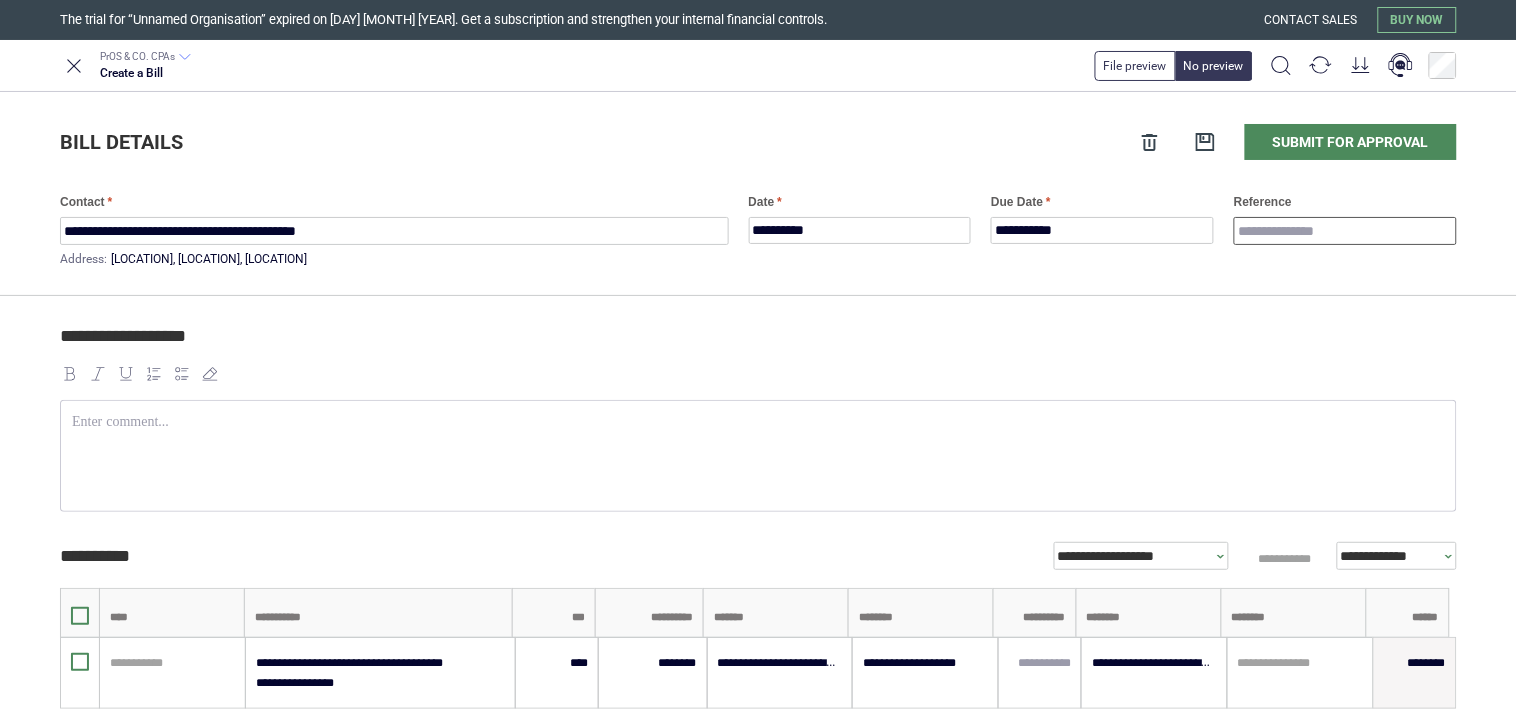 click on "Reference" at bounding box center [1345, 231] 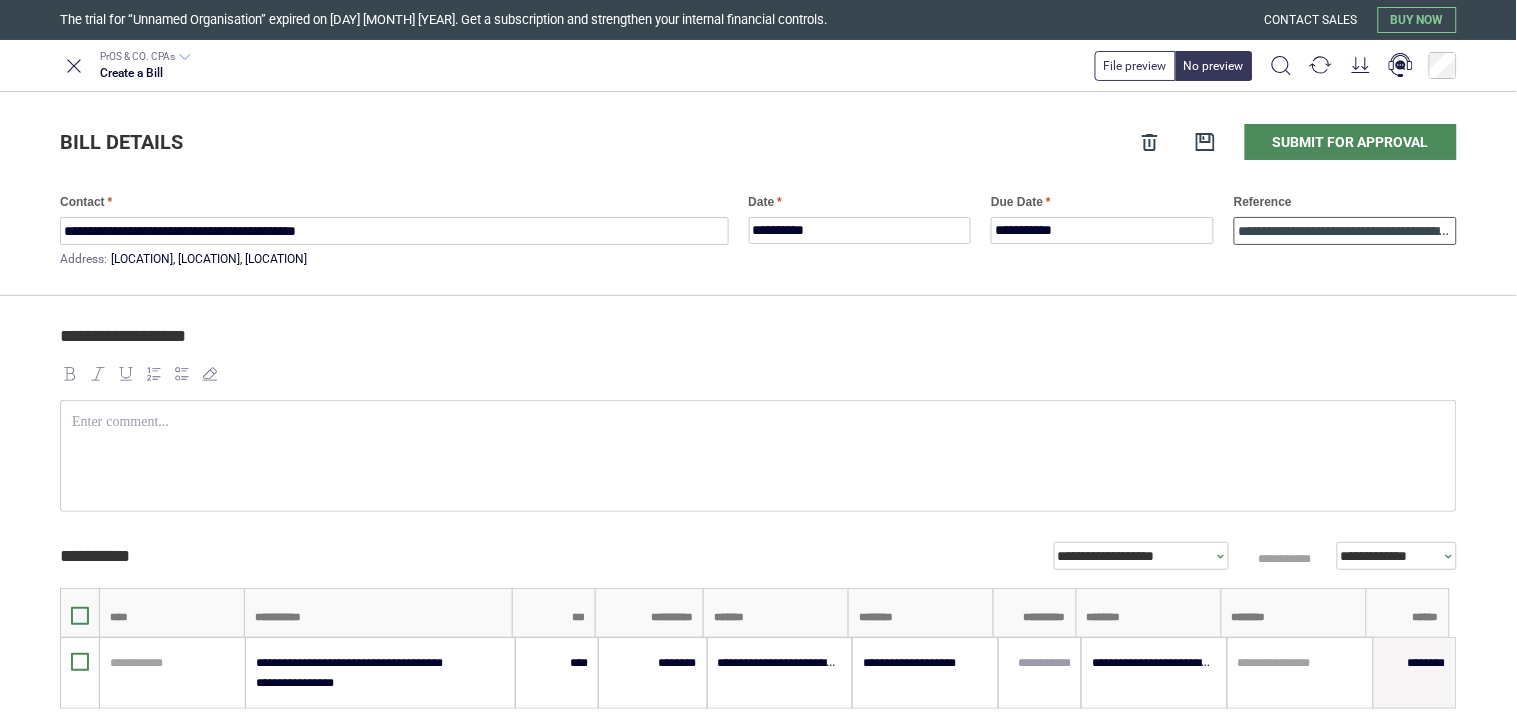scroll, scrollTop: 0, scrollLeft: 54, axis: horizontal 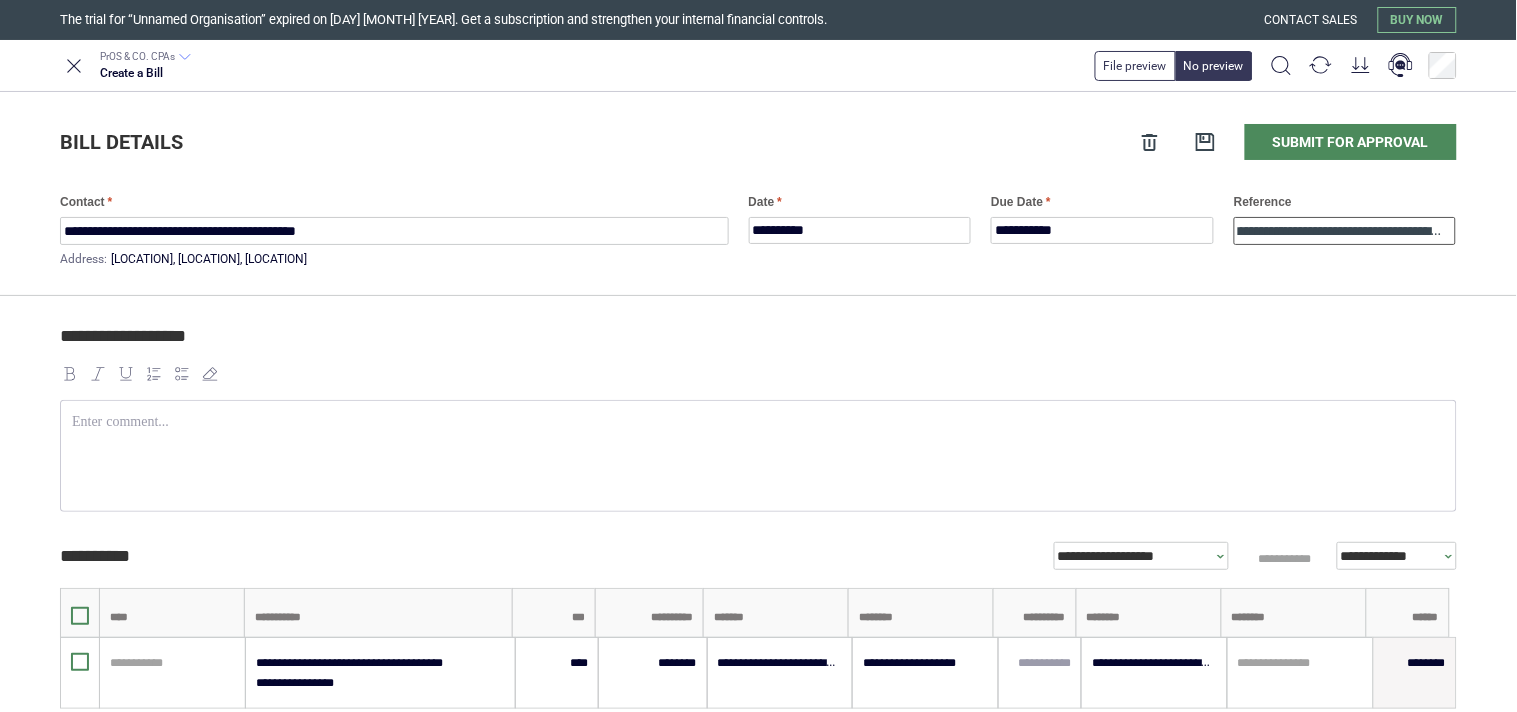 click on "**********" at bounding box center (1345, 231) 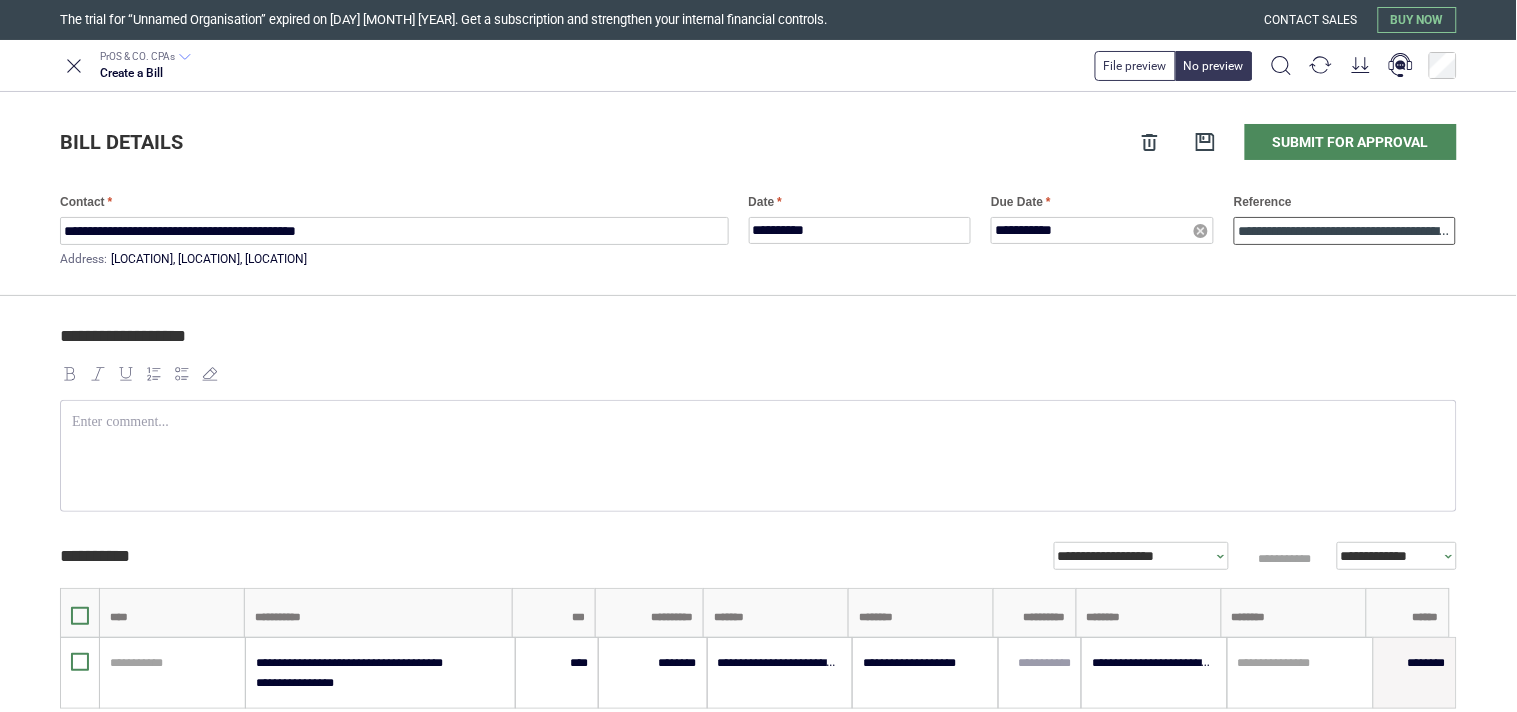 type on "**********" 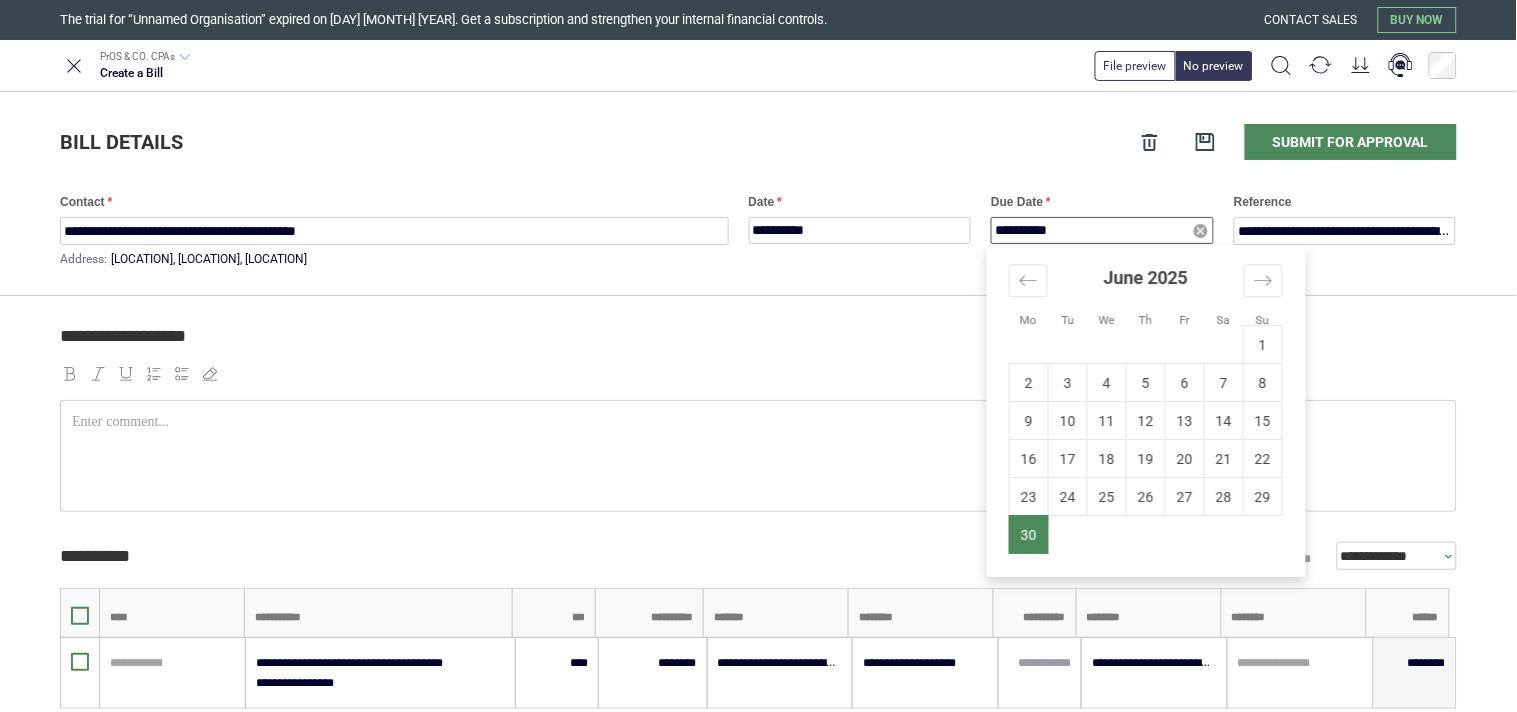 click on "**********" at bounding box center (1102, 230) 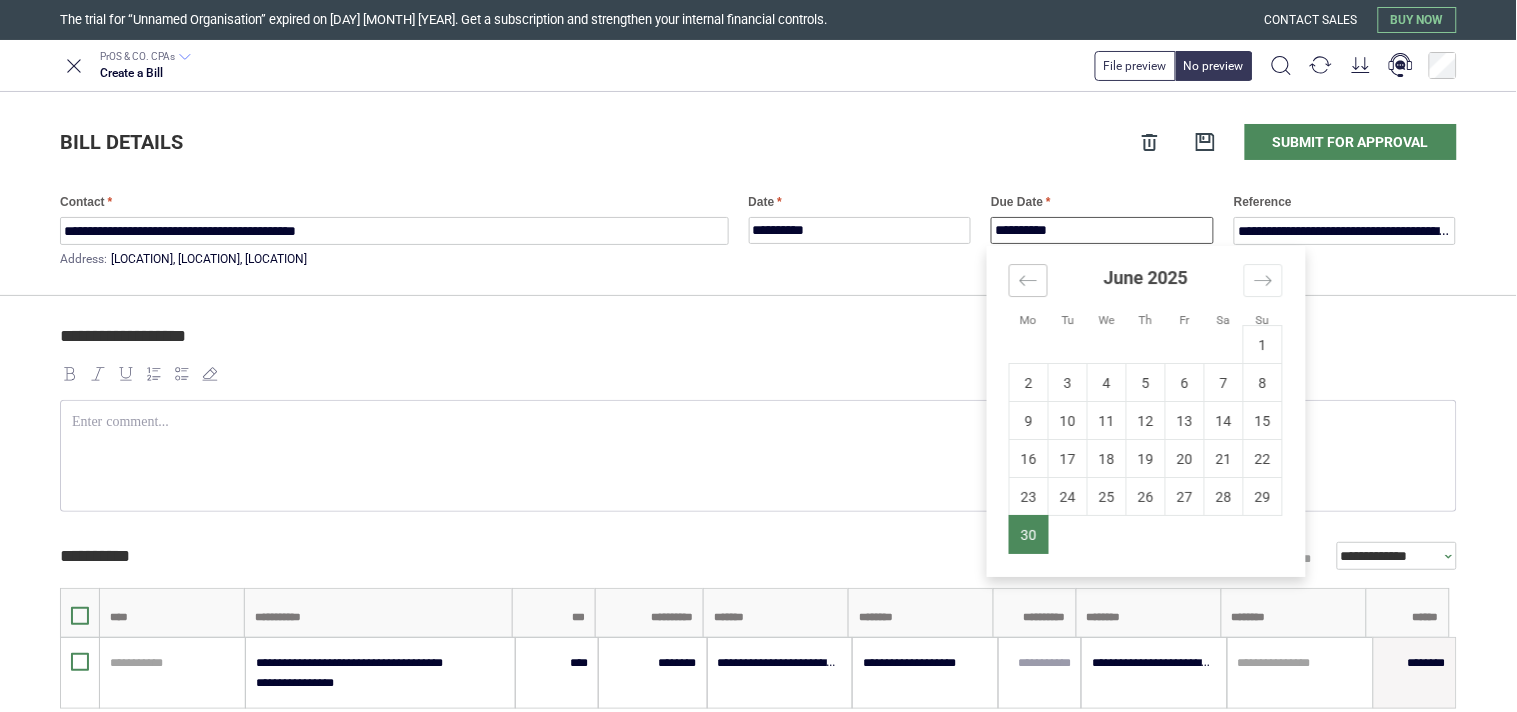 click at bounding box center (1028, 280) 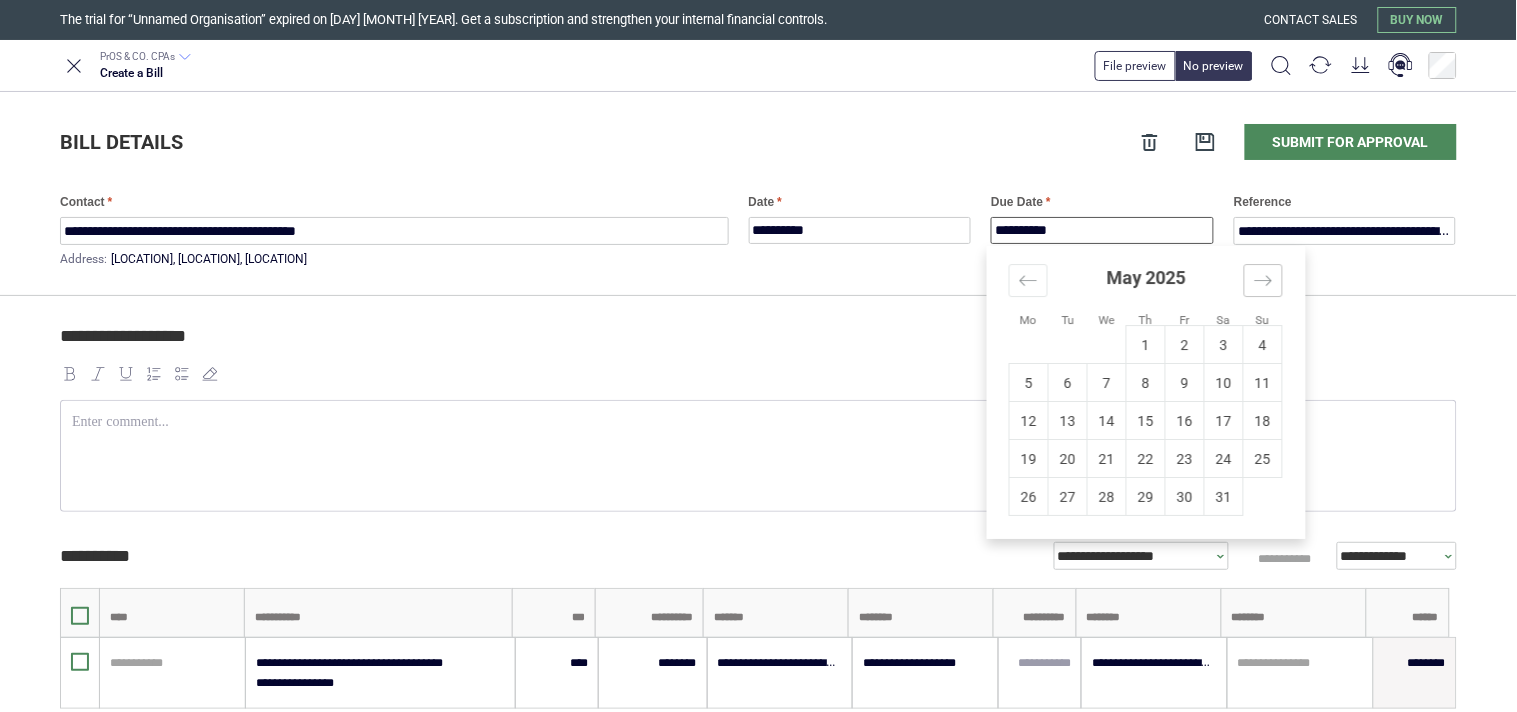 click at bounding box center [1263, 280] 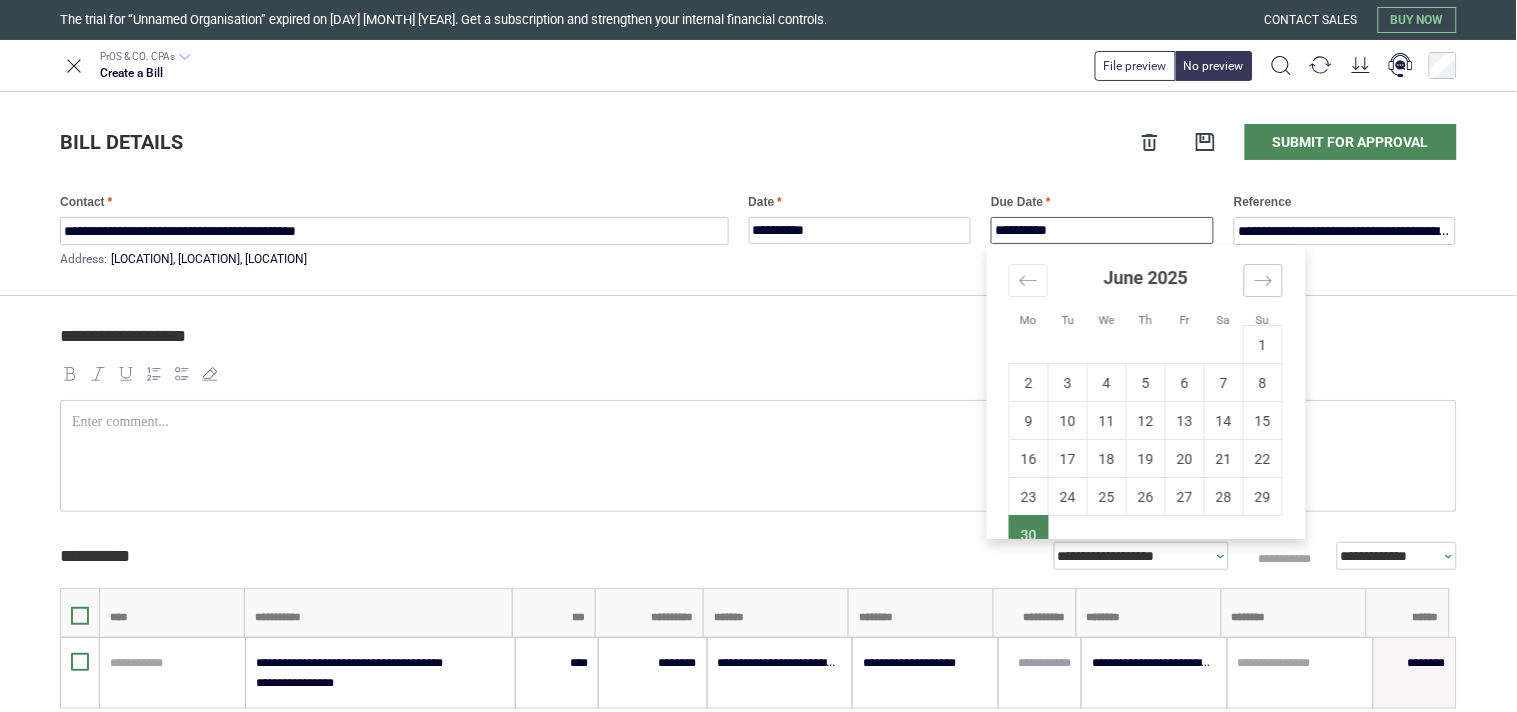 click at bounding box center [1263, 280] 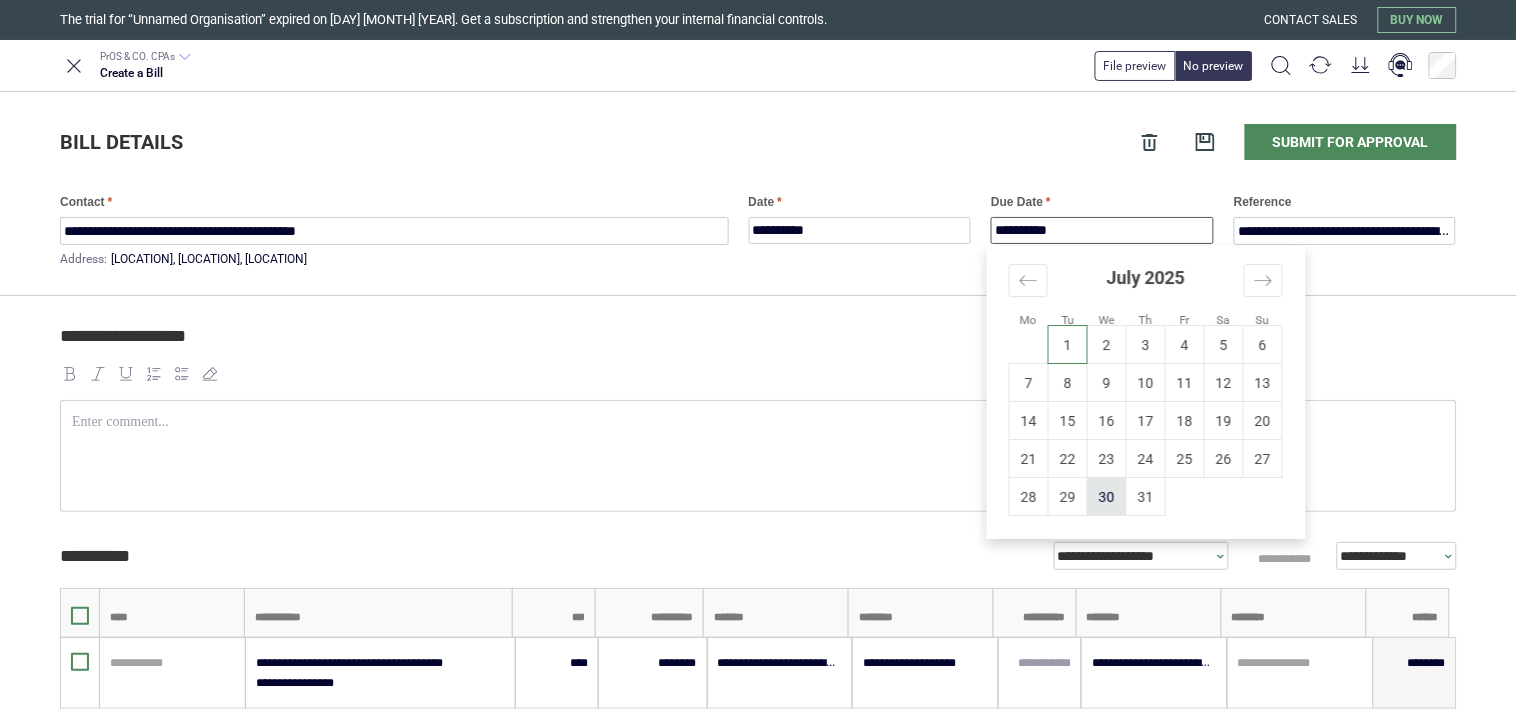 click on "30" at bounding box center [1107, 497] 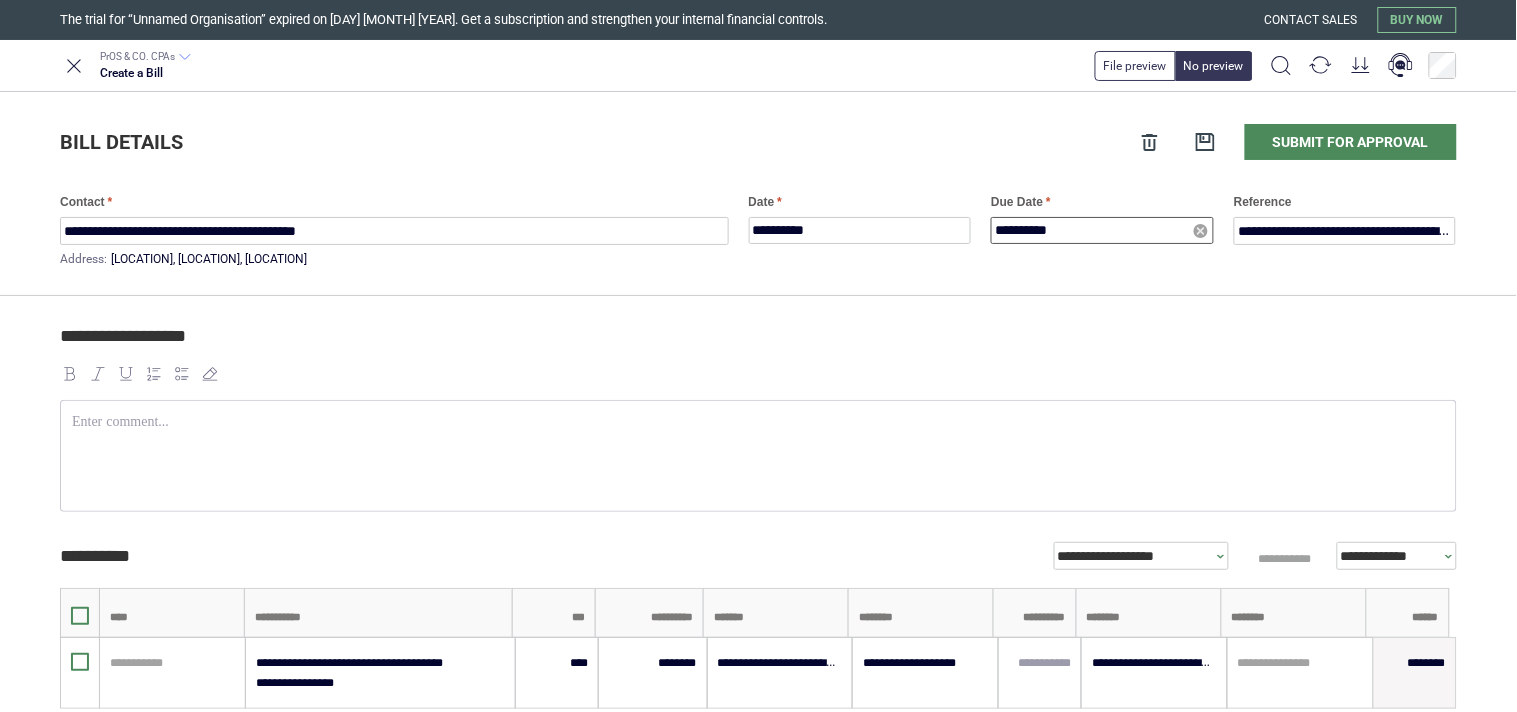click on "**********" at bounding box center [1102, 230] 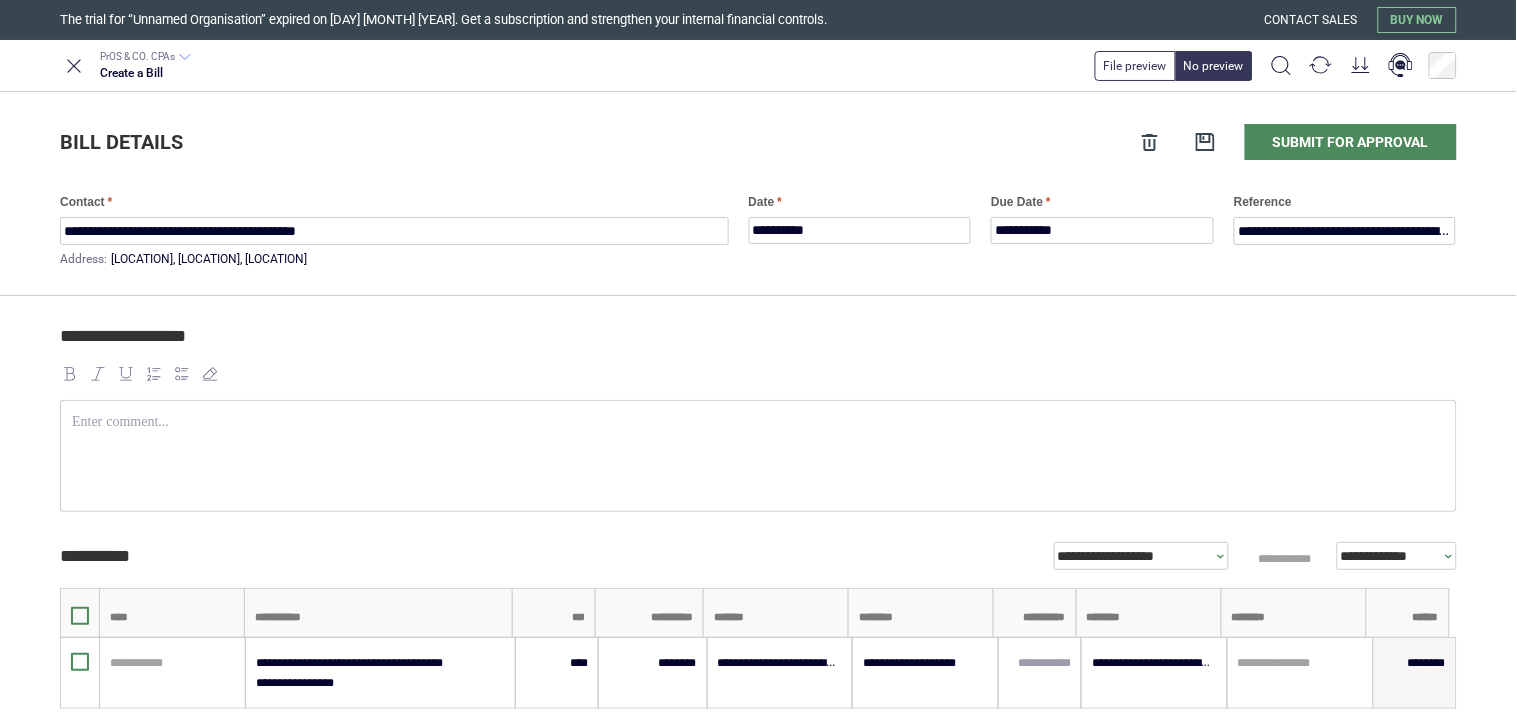 click on "**********" at bounding box center [755, 345] 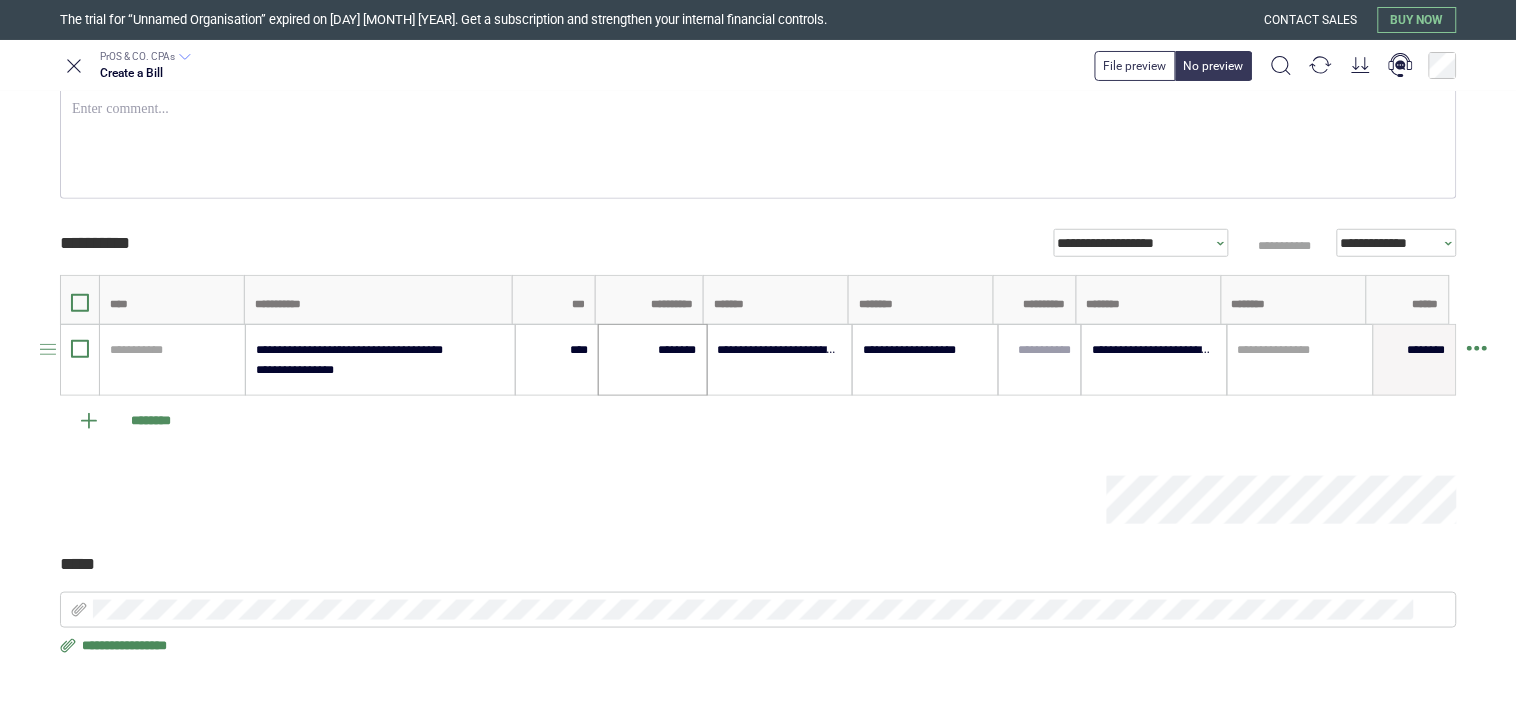 scroll, scrollTop: 315, scrollLeft: 0, axis: vertical 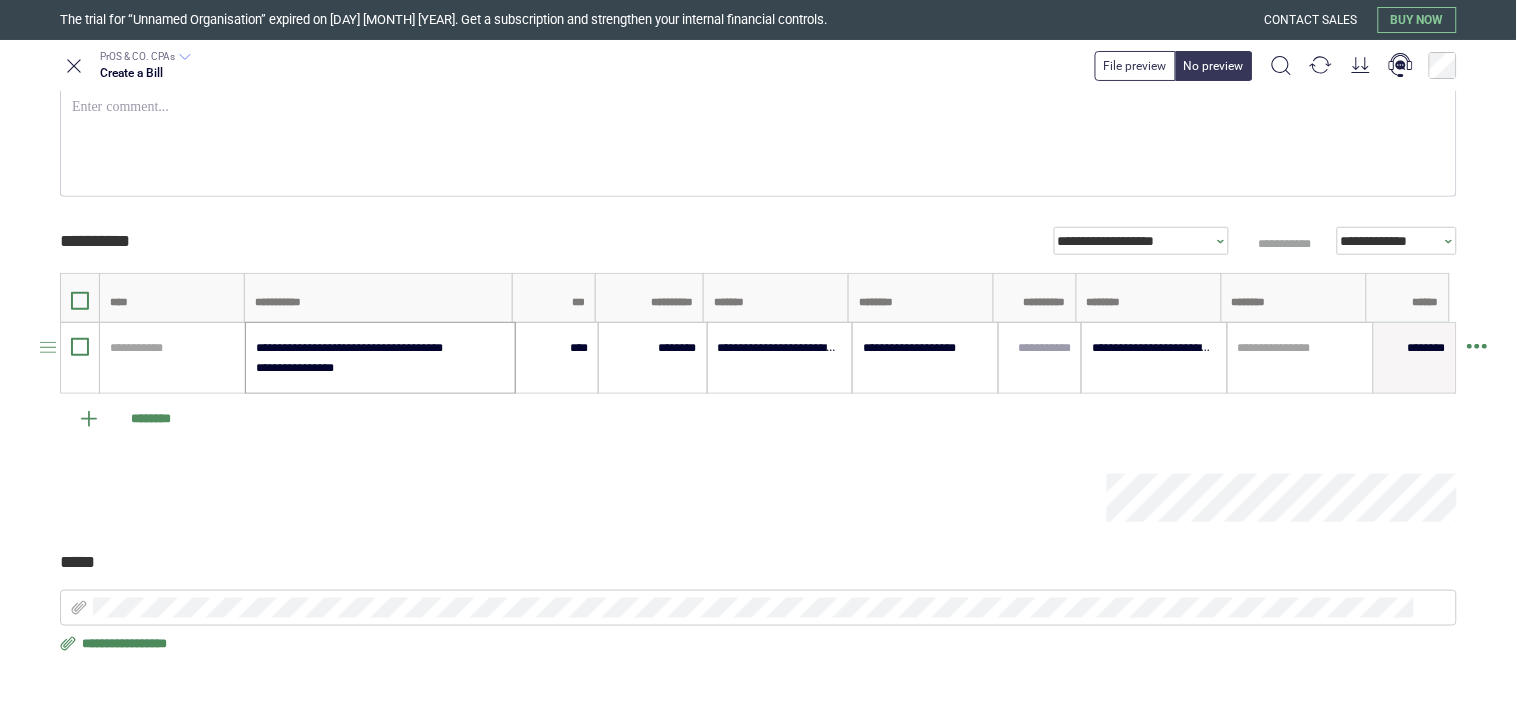 click on "**********" at bounding box center [379, 358] 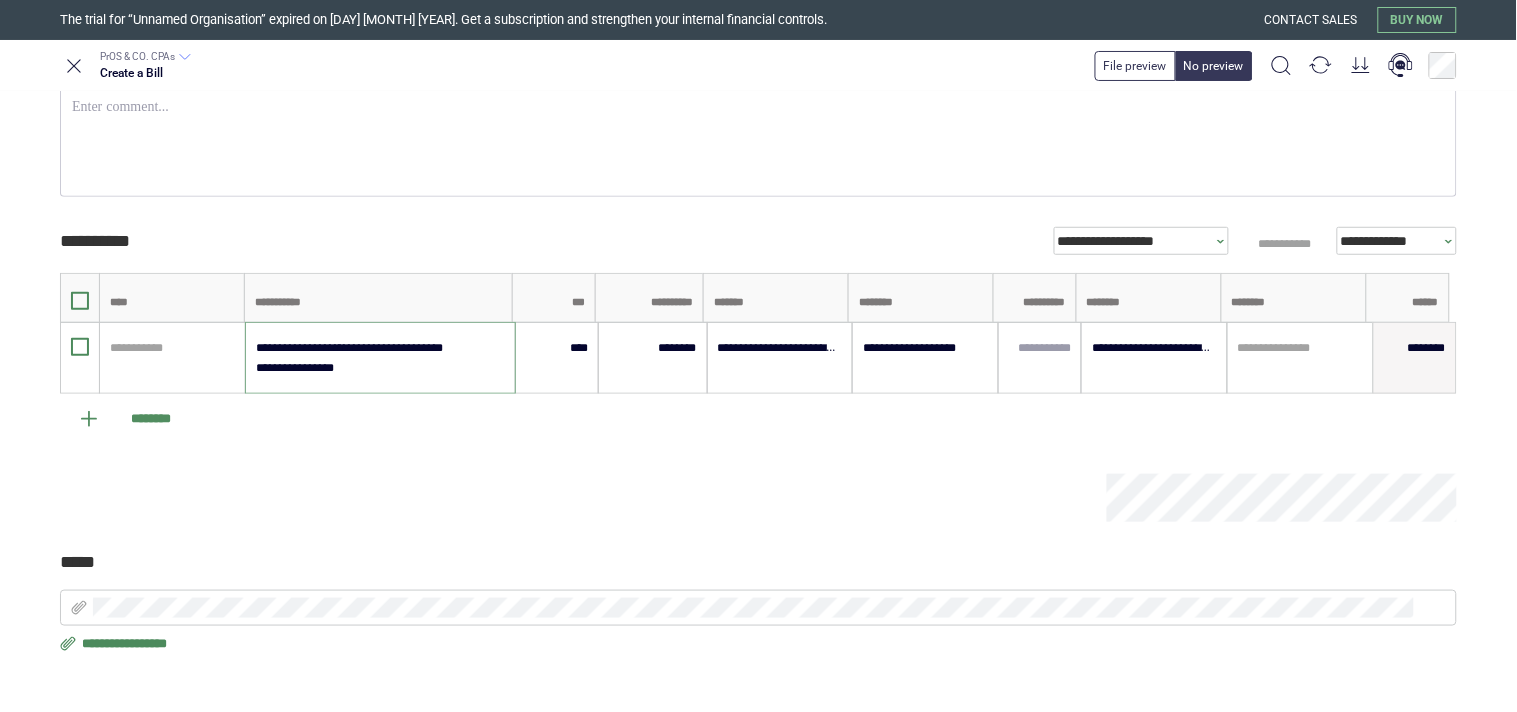 type on "**********" 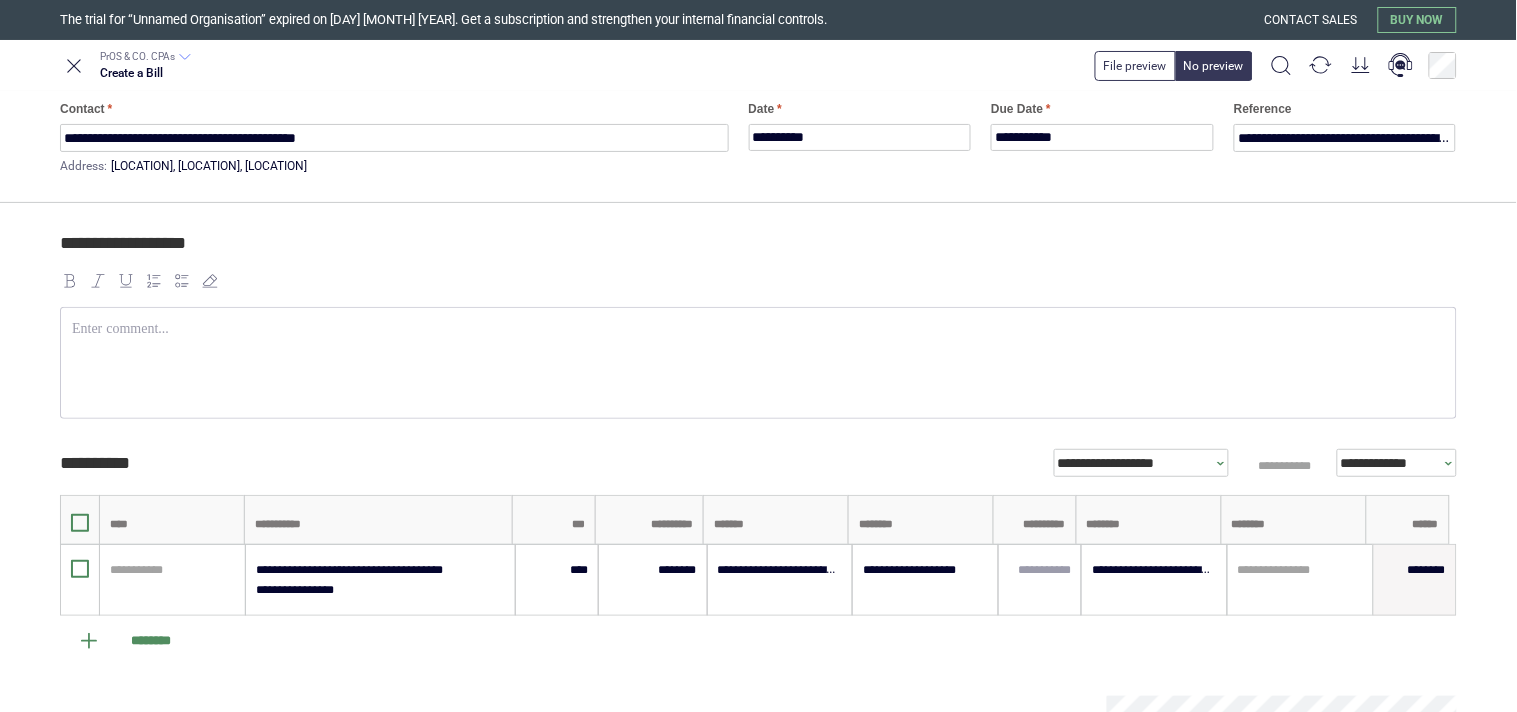 scroll, scrollTop: 0, scrollLeft: 0, axis: both 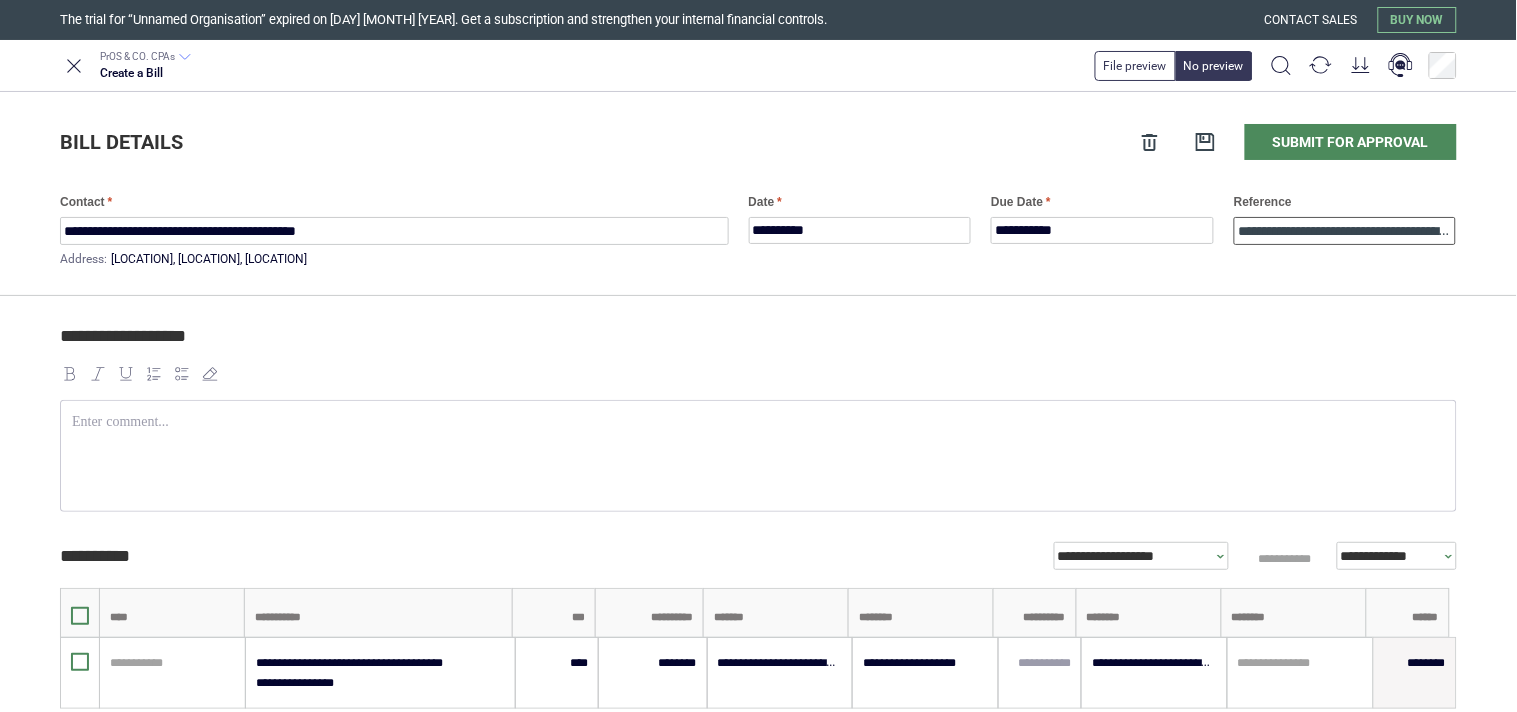 drag, startPoint x: 1263, startPoint y: 228, endPoint x: 1264, endPoint y: 246, distance: 18.027756 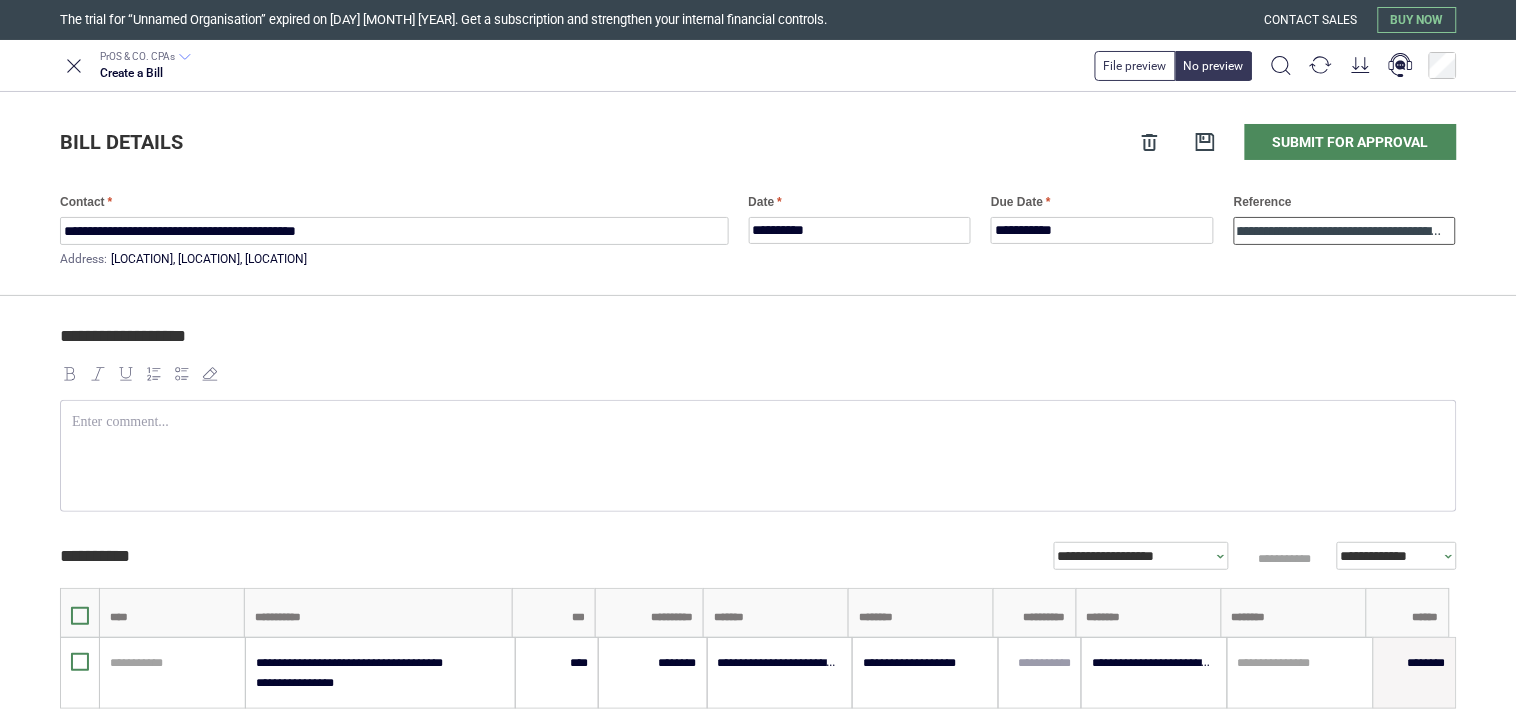 scroll, scrollTop: 0, scrollLeft: 48, axis: horizontal 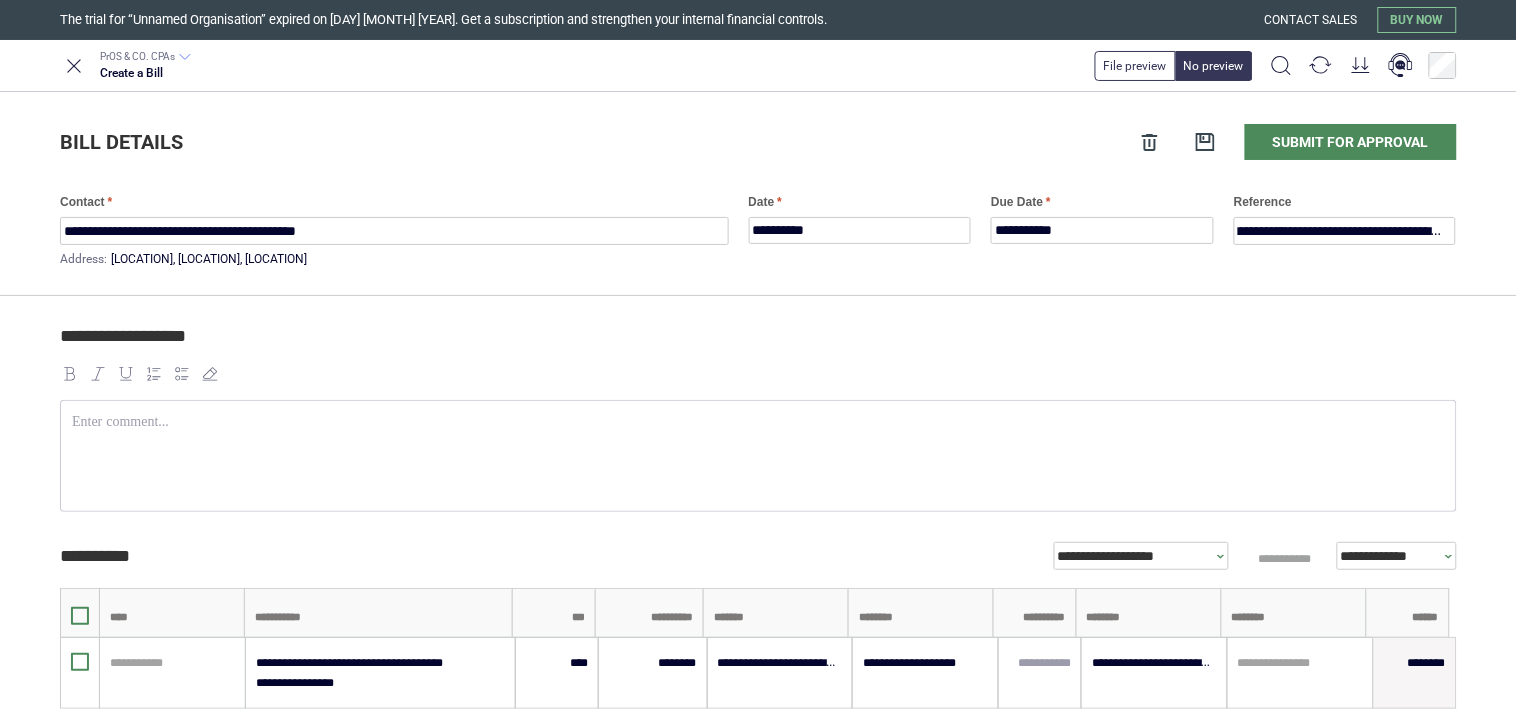 click on "**********" at bounding box center (758, 661) 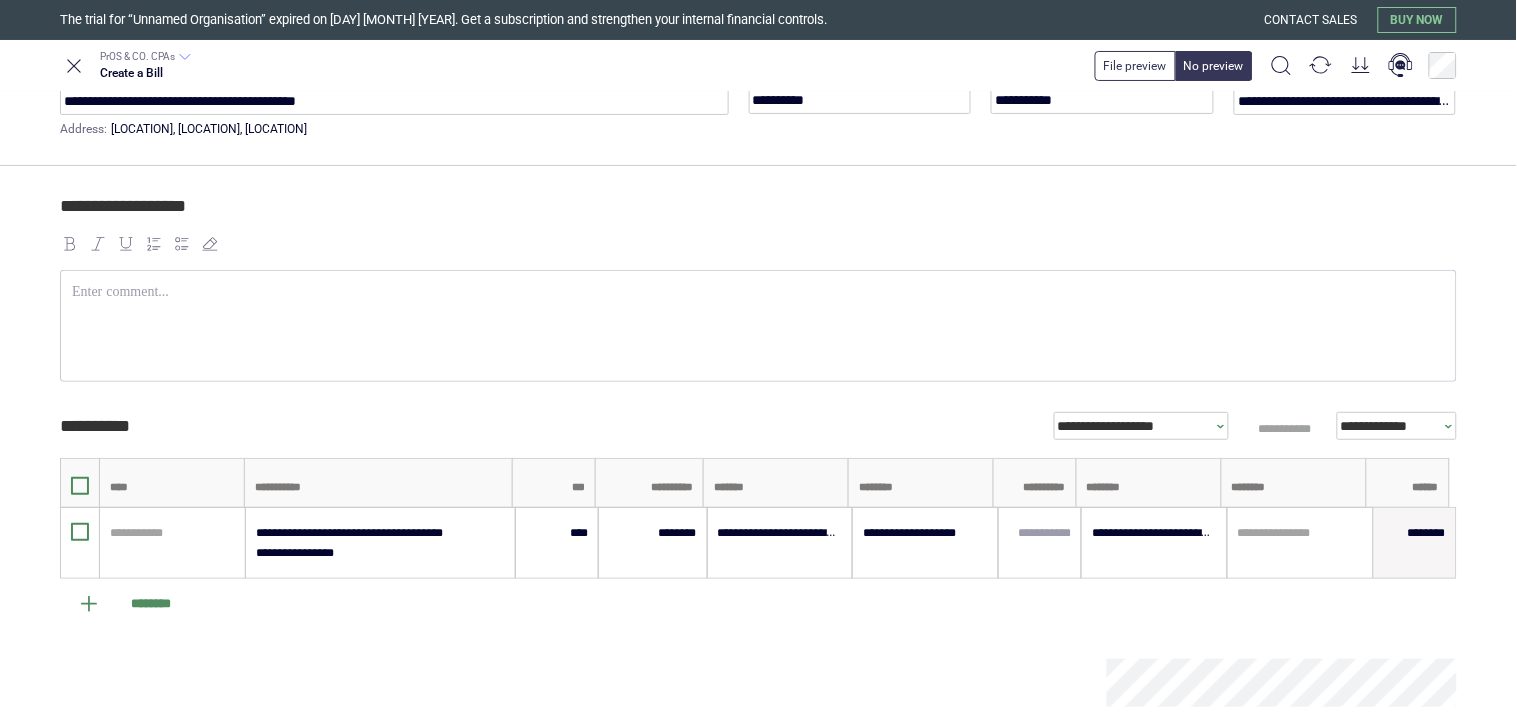 scroll, scrollTop: 0, scrollLeft: 0, axis: both 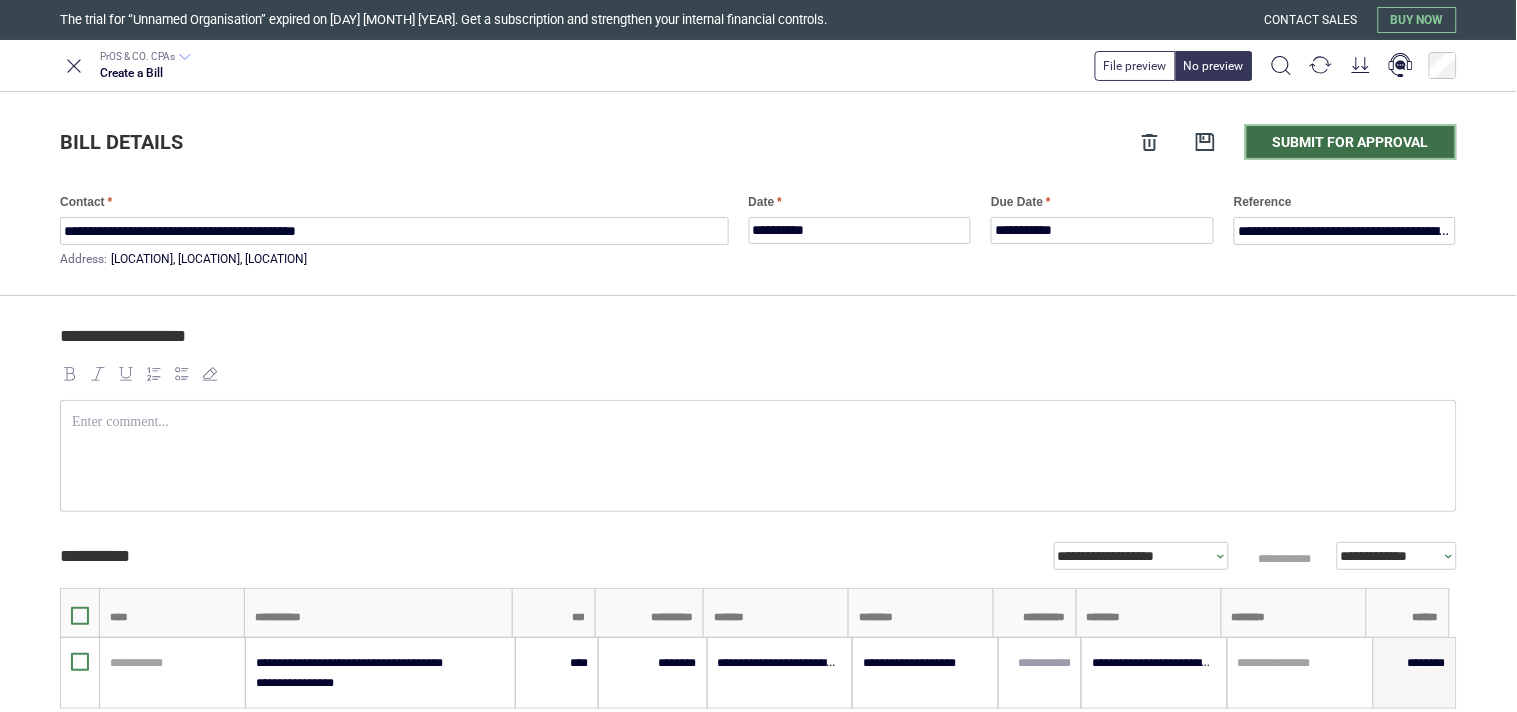 click on "Submit for approval" at bounding box center [1351, 142] 